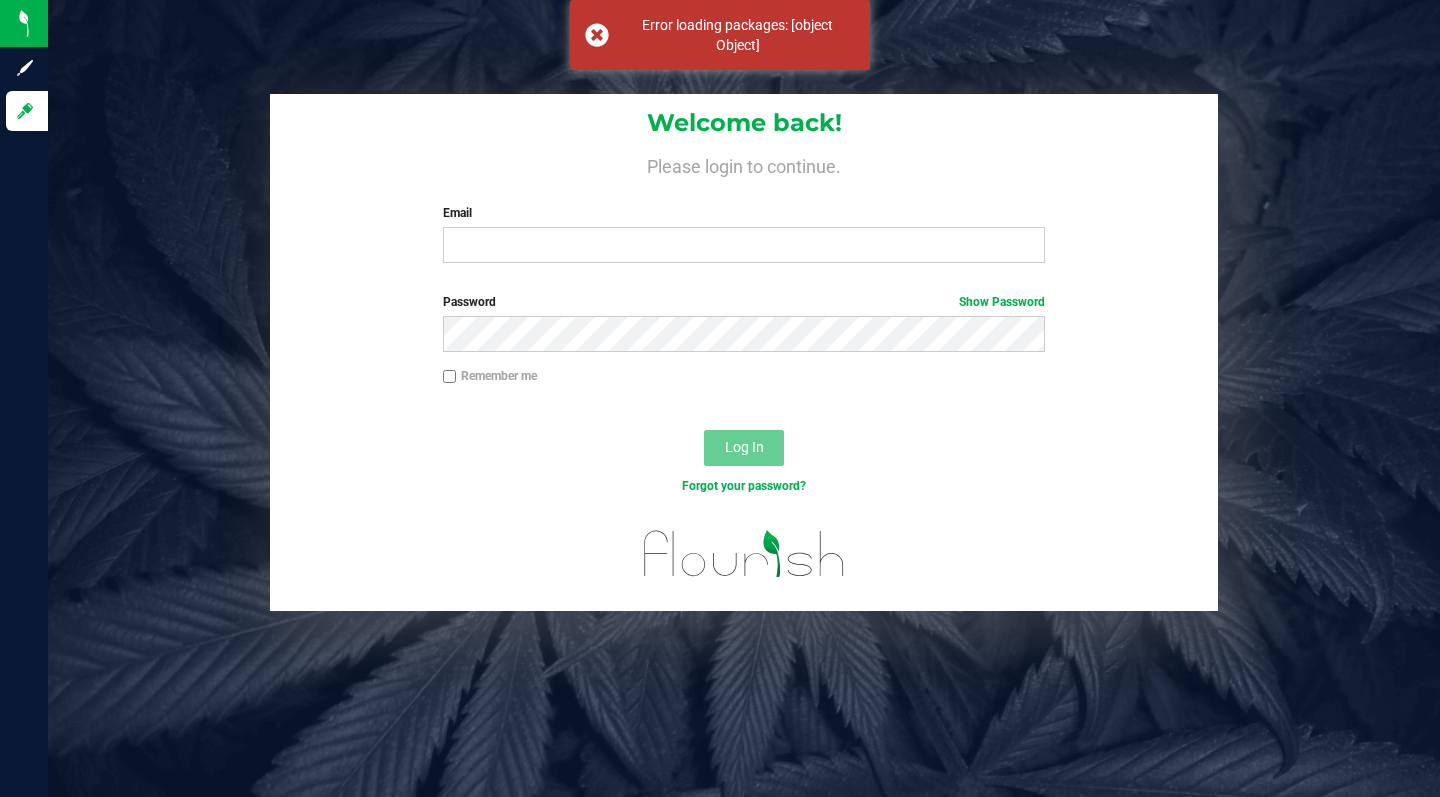 scroll, scrollTop: 0, scrollLeft: 0, axis: both 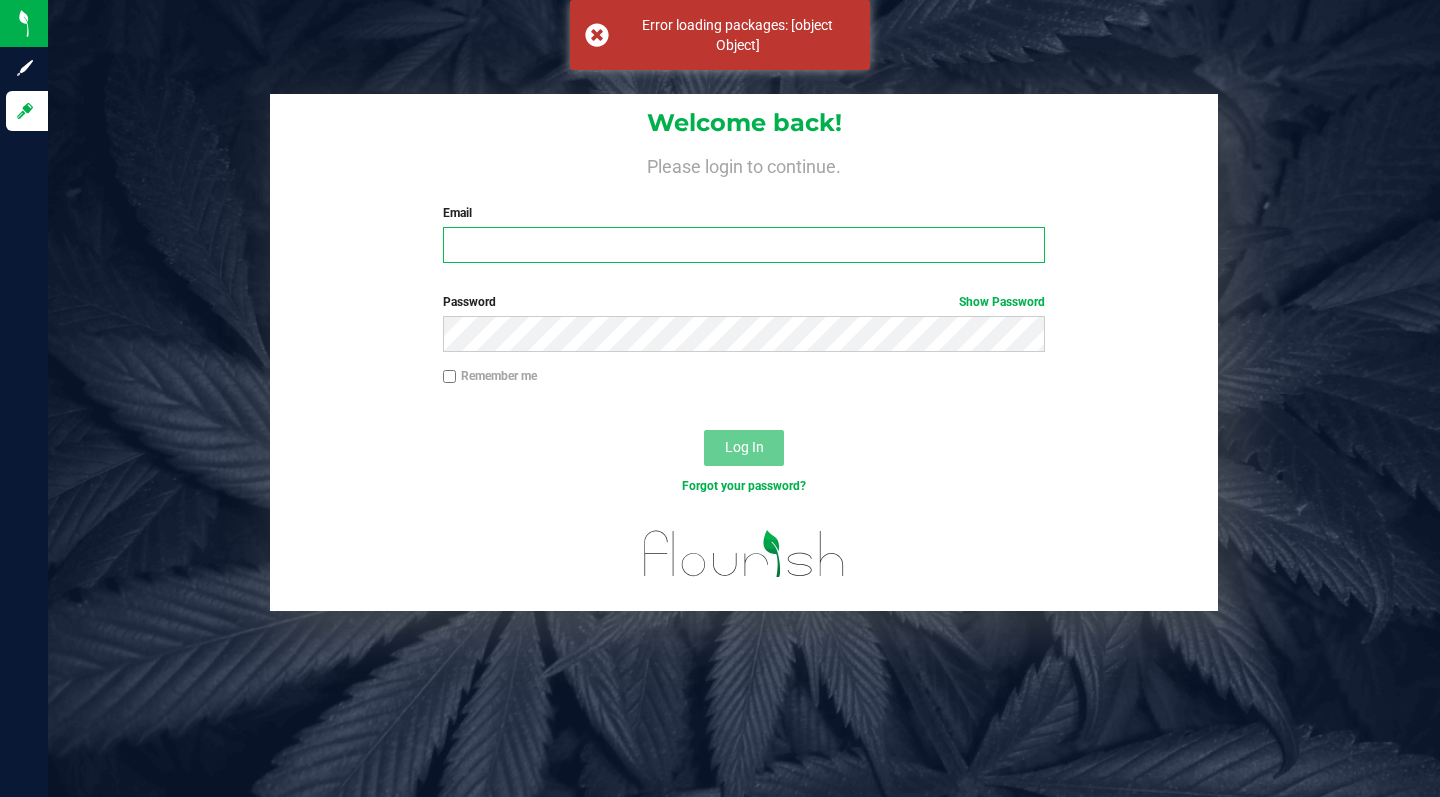 type on "bill@[DOMAIN]" 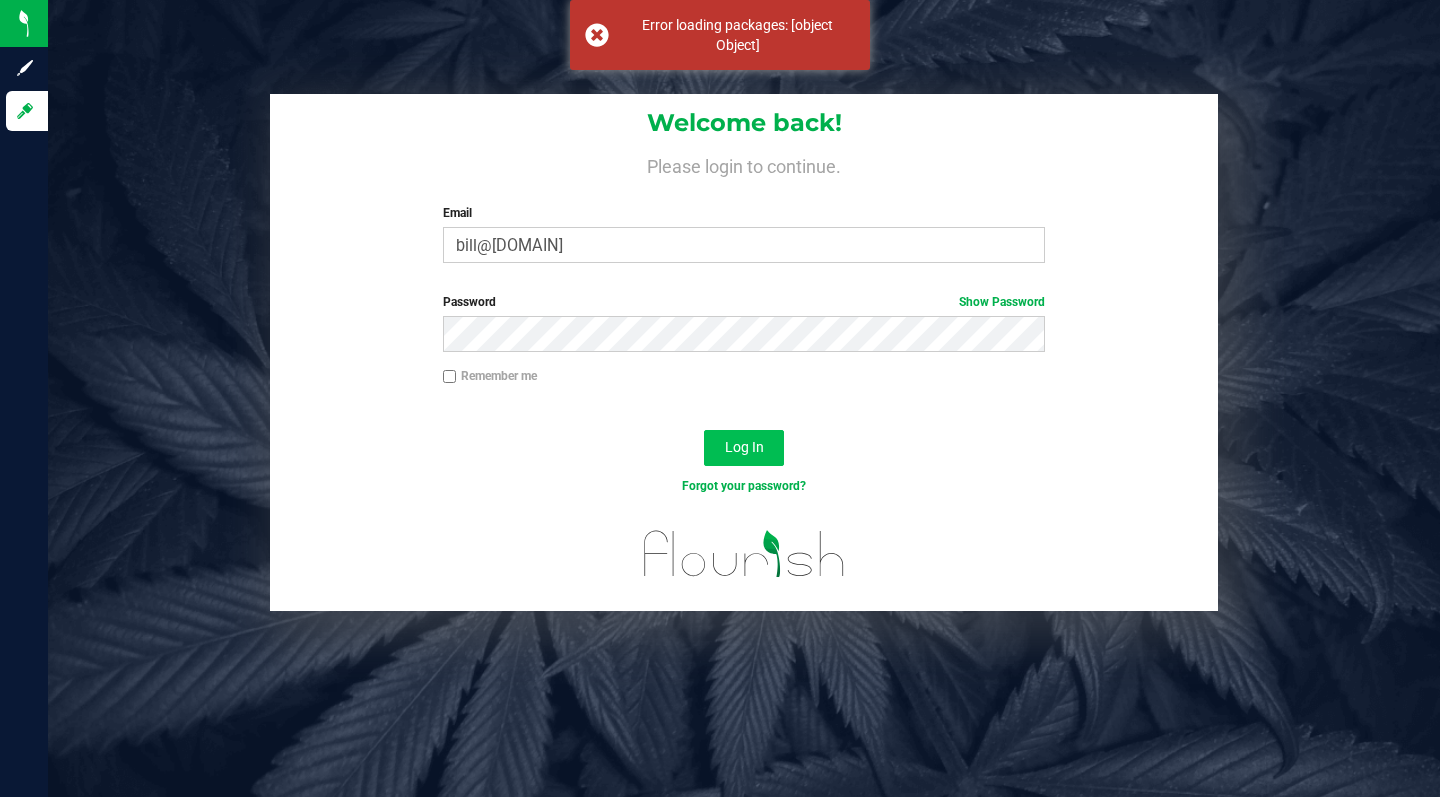click on "Log In" at bounding box center (744, 447) 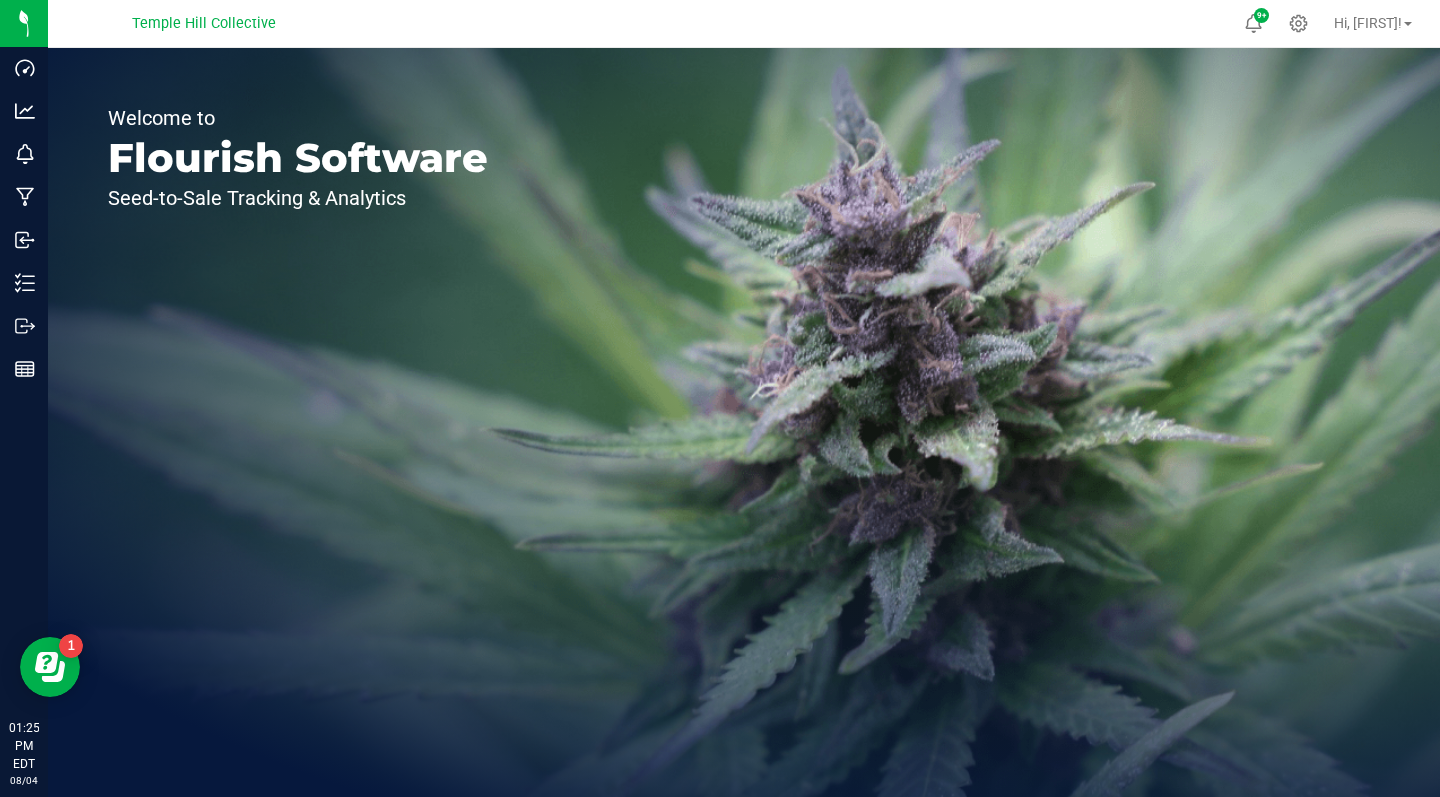 scroll, scrollTop: 0, scrollLeft: 0, axis: both 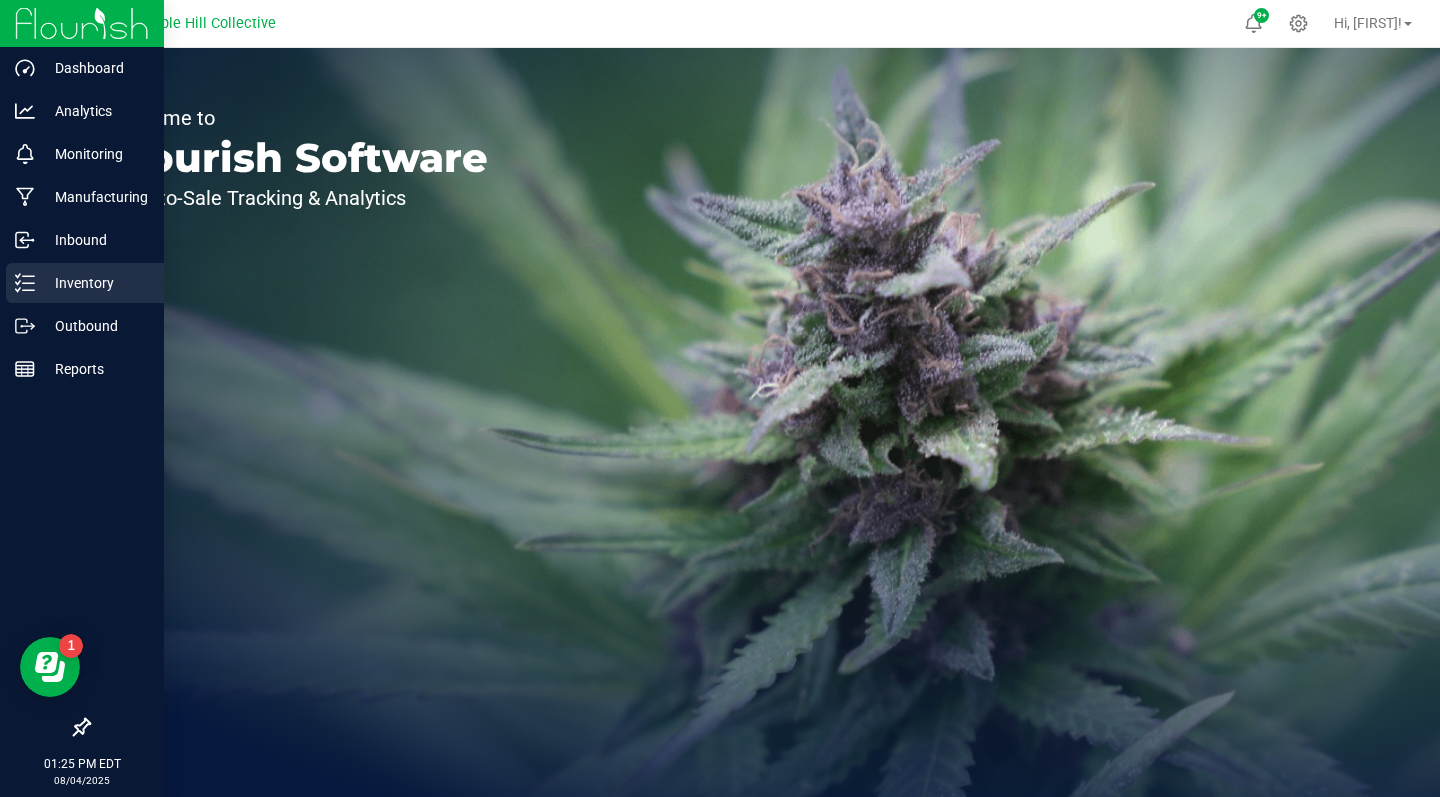 click on "Inventory" at bounding box center [95, 283] 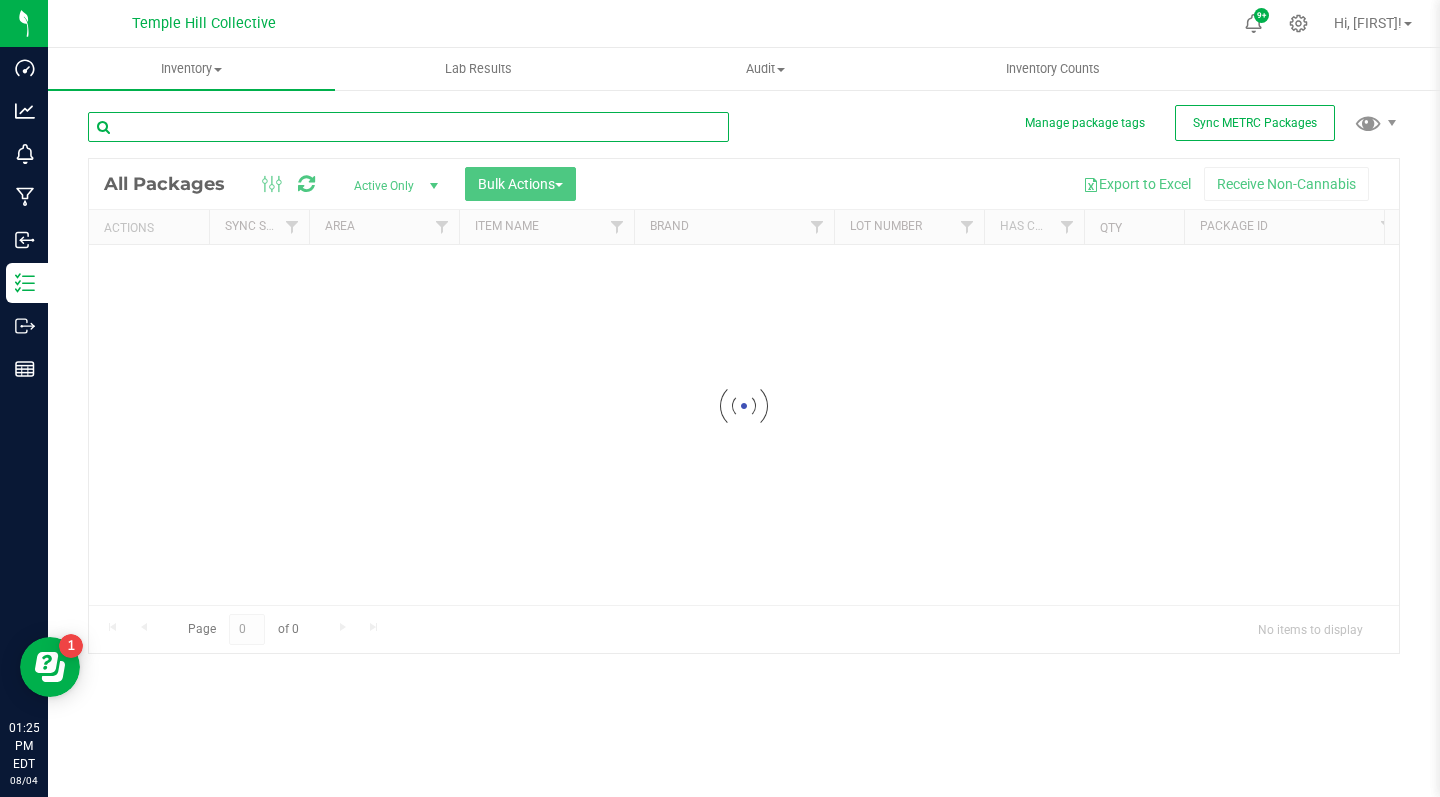 click at bounding box center [408, 127] 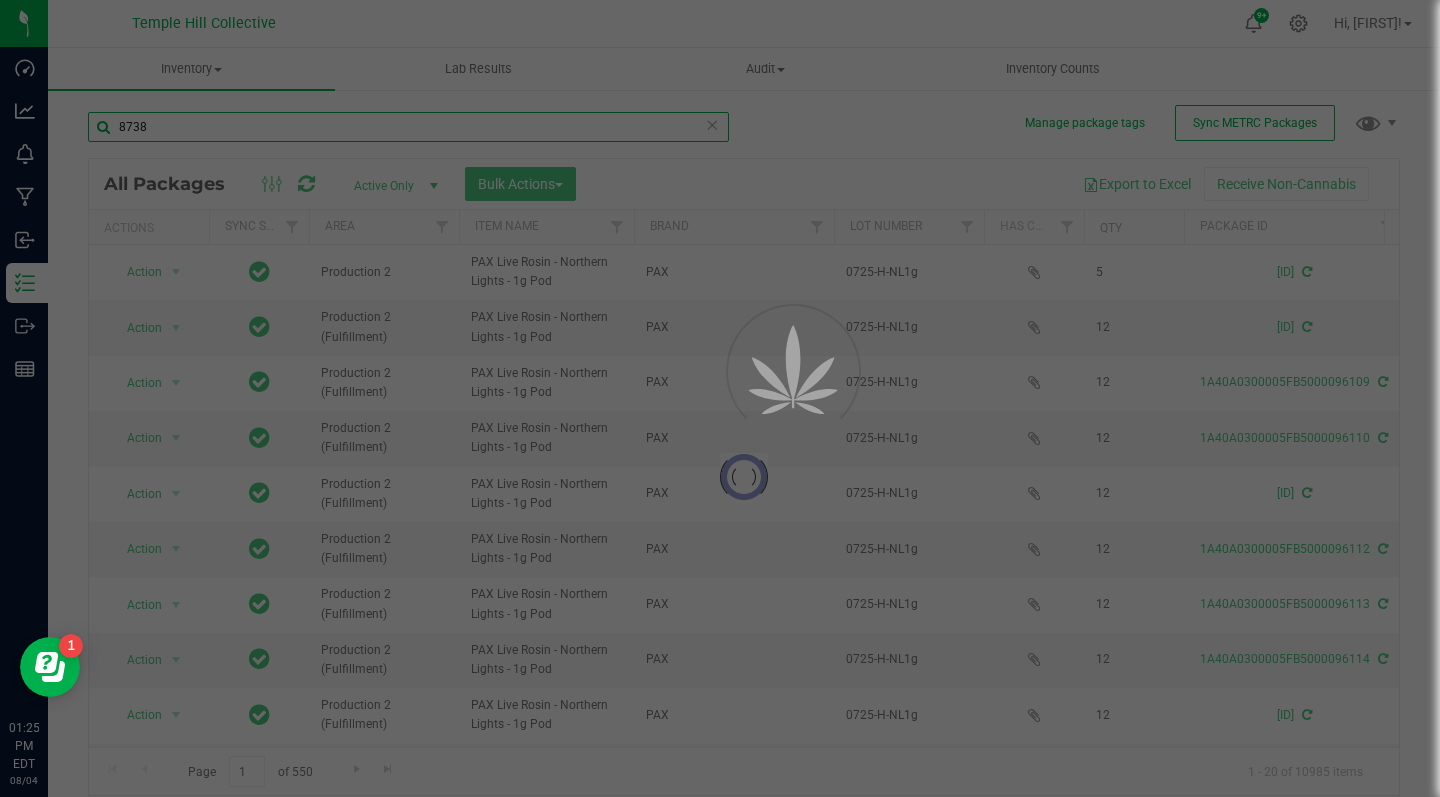 type on "87388" 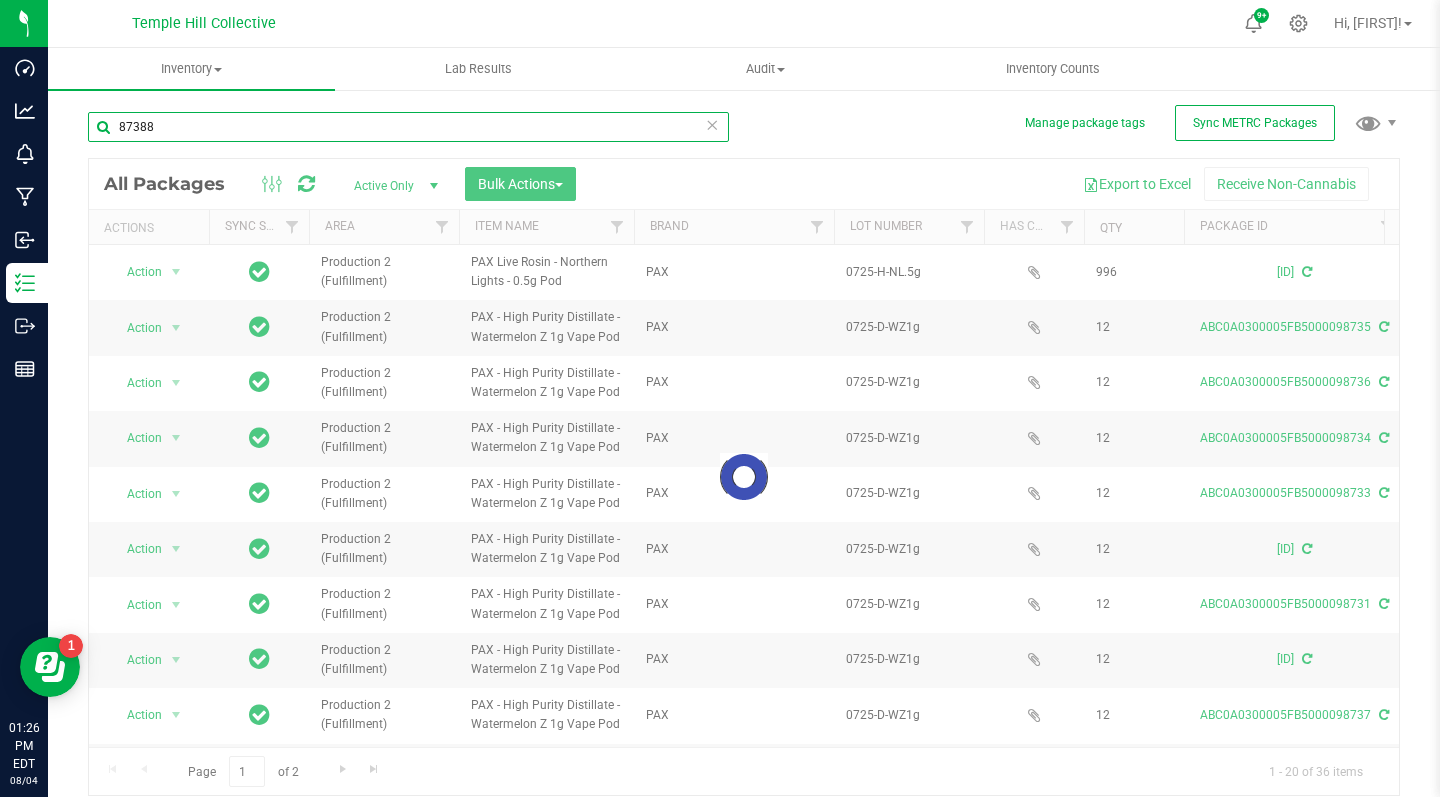type on "[YEAR]-[MONTH]-[DAY]" 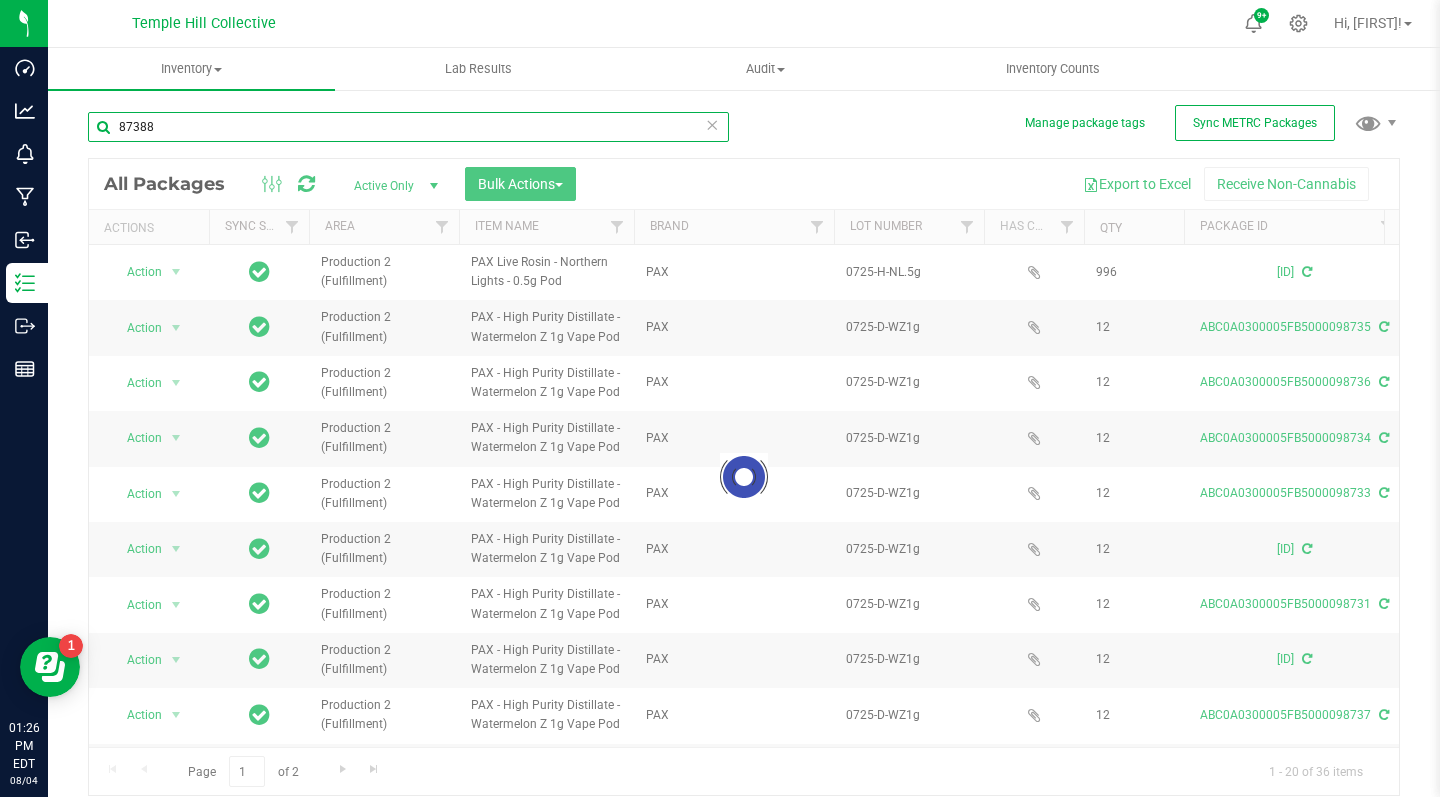 type on "[YEAR]-[MONTH]-[DAY]" 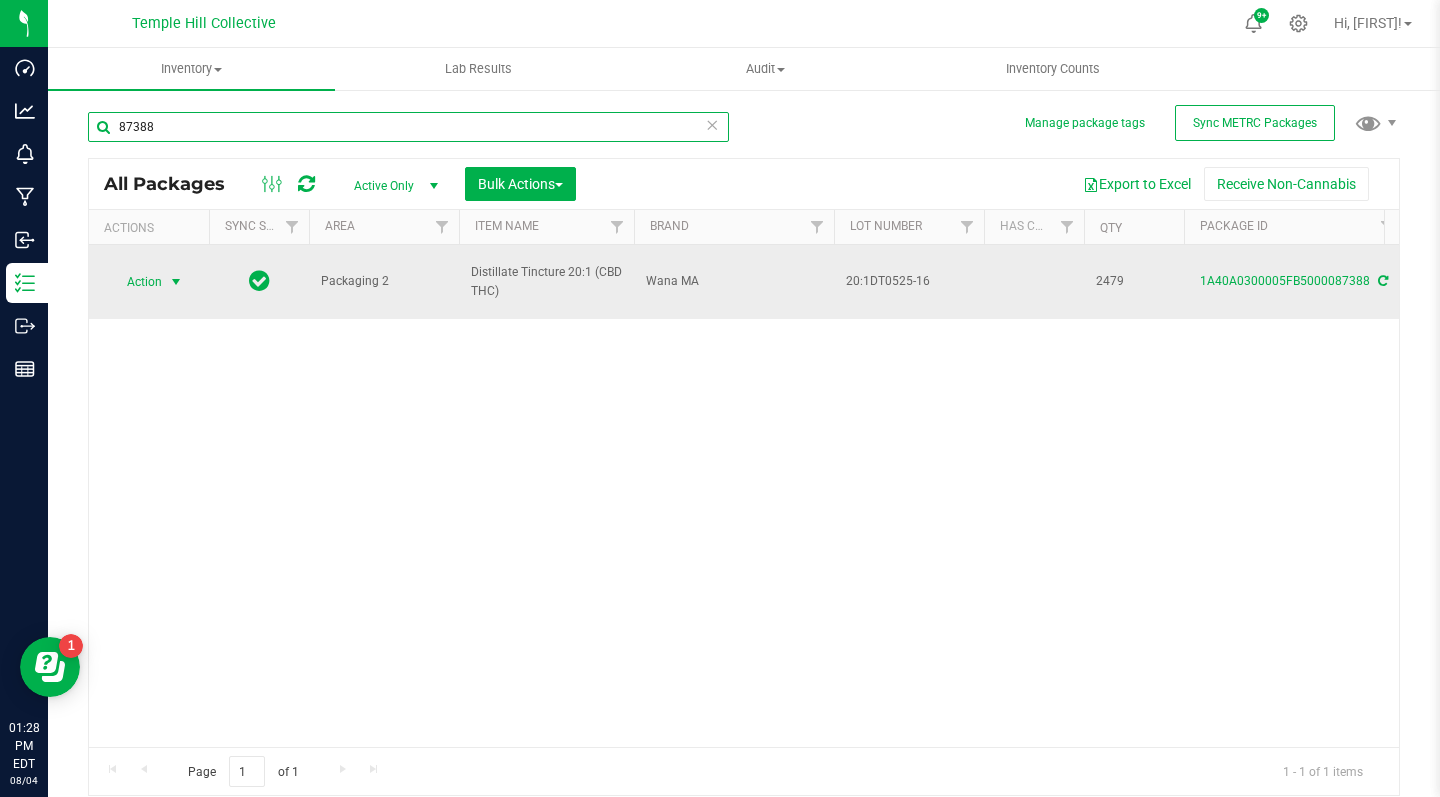 type on "87388" 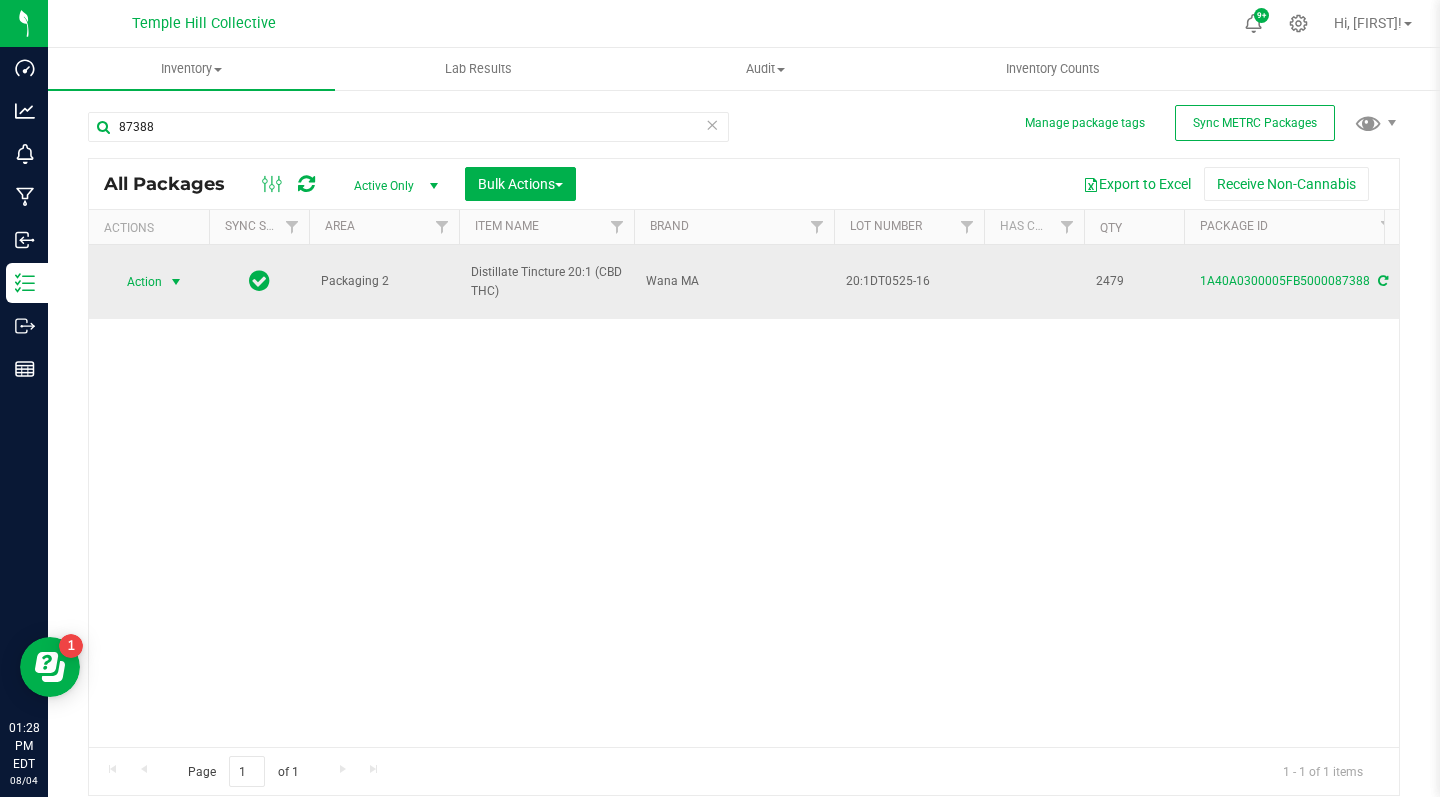 click at bounding box center [176, 282] 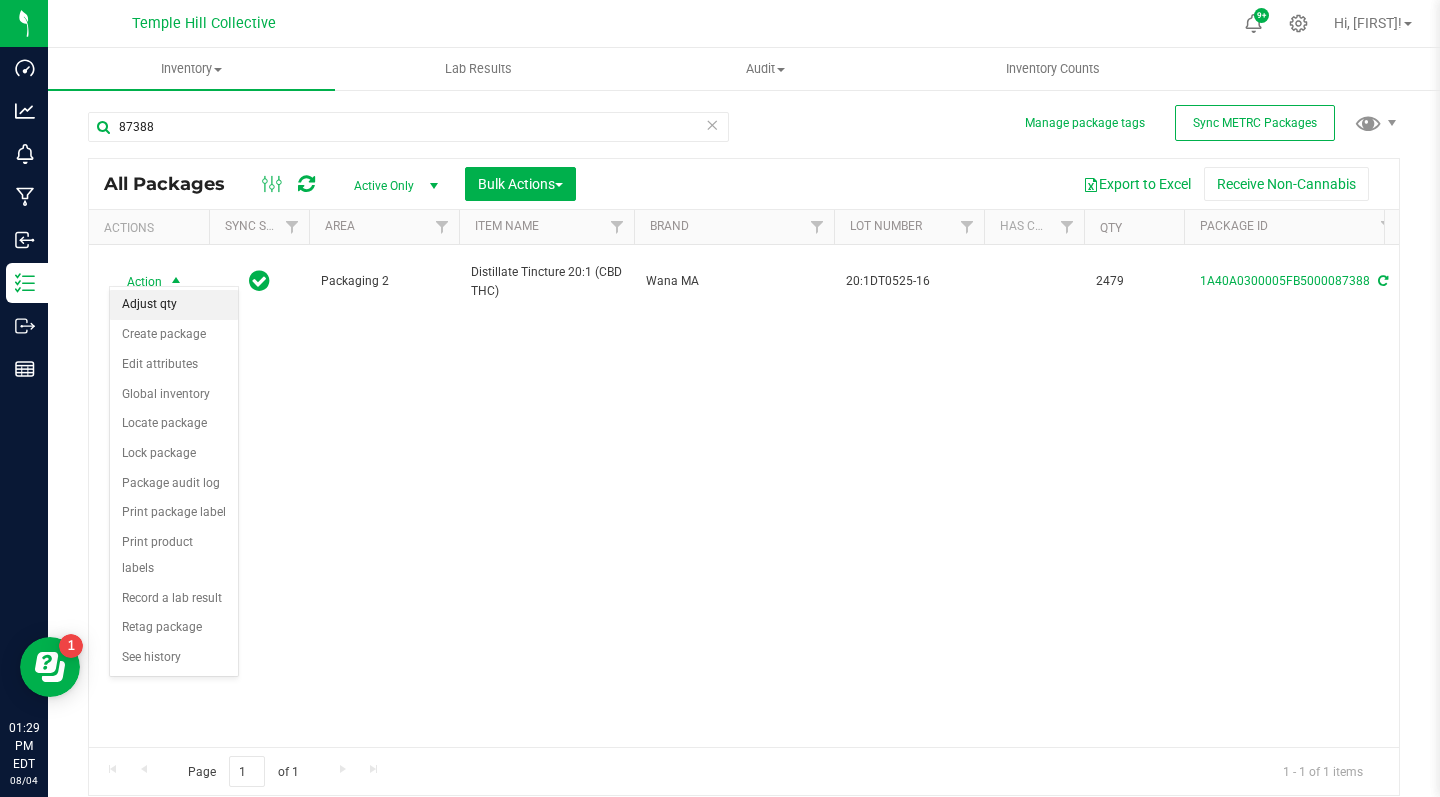 click on "Adjust qty" at bounding box center (174, 305) 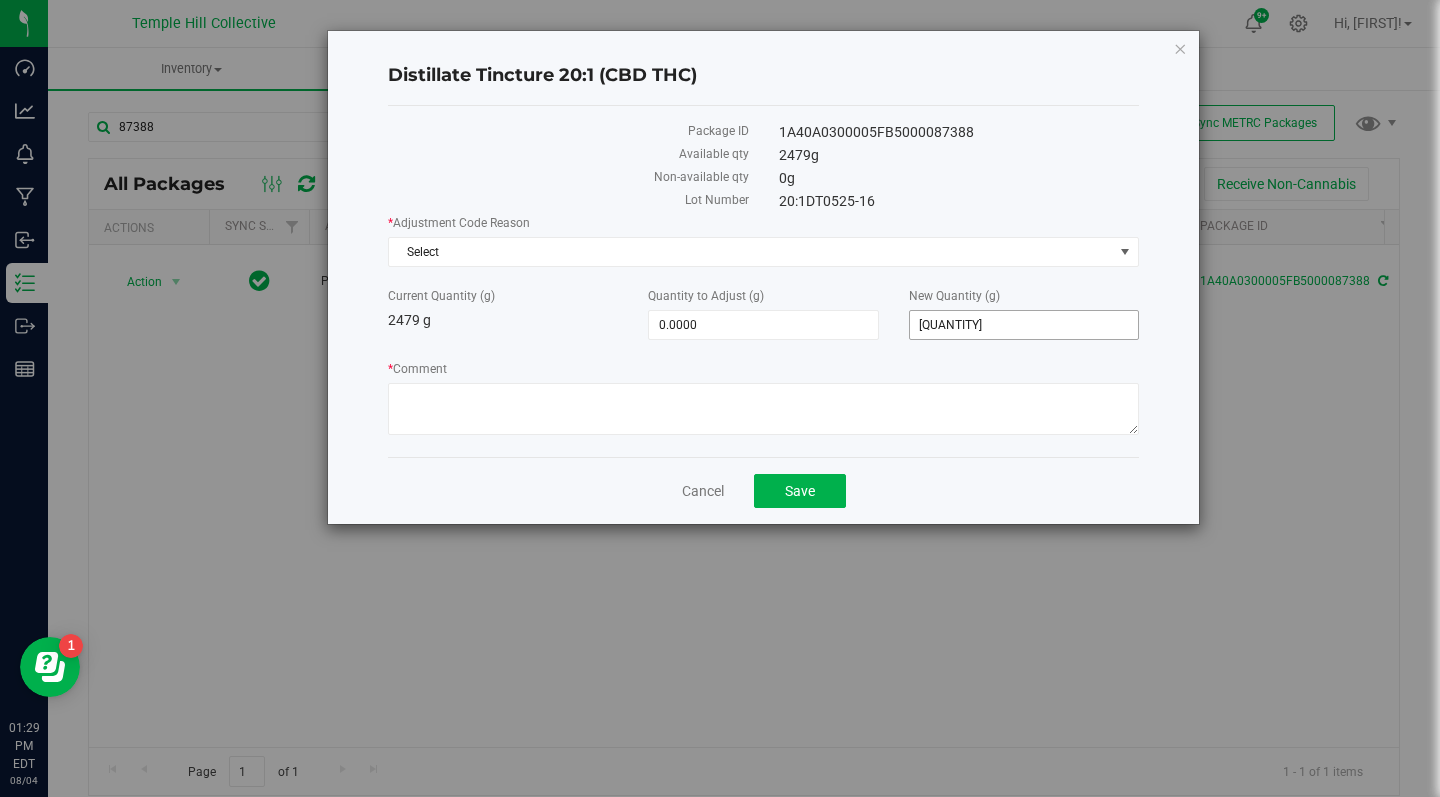 click on "2,479.0000 2479" at bounding box center [1024, 325] 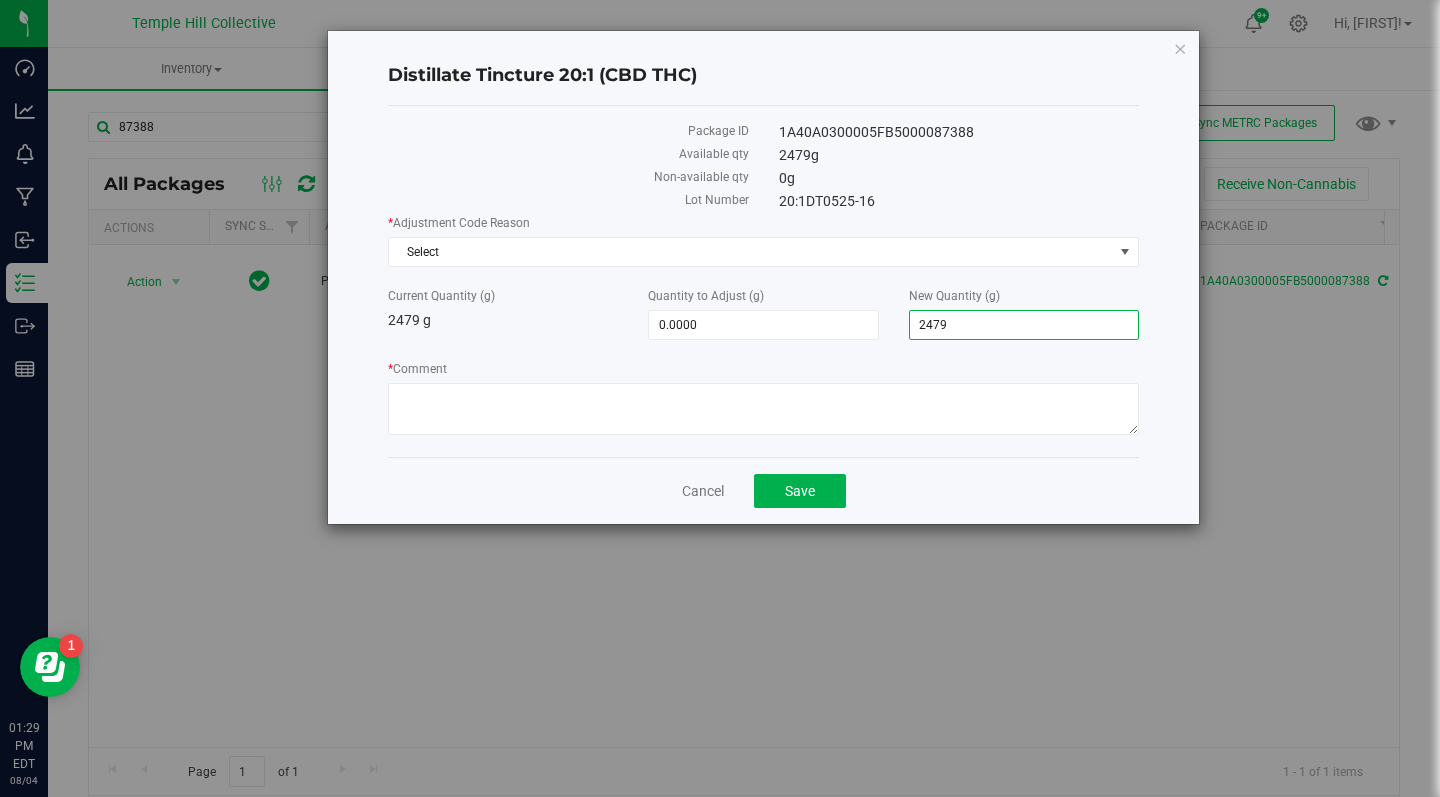 drag, startPoint x: 977, startPoint y: 321, endPoint x: 893, endPoint y: 323, distance: 84.0238 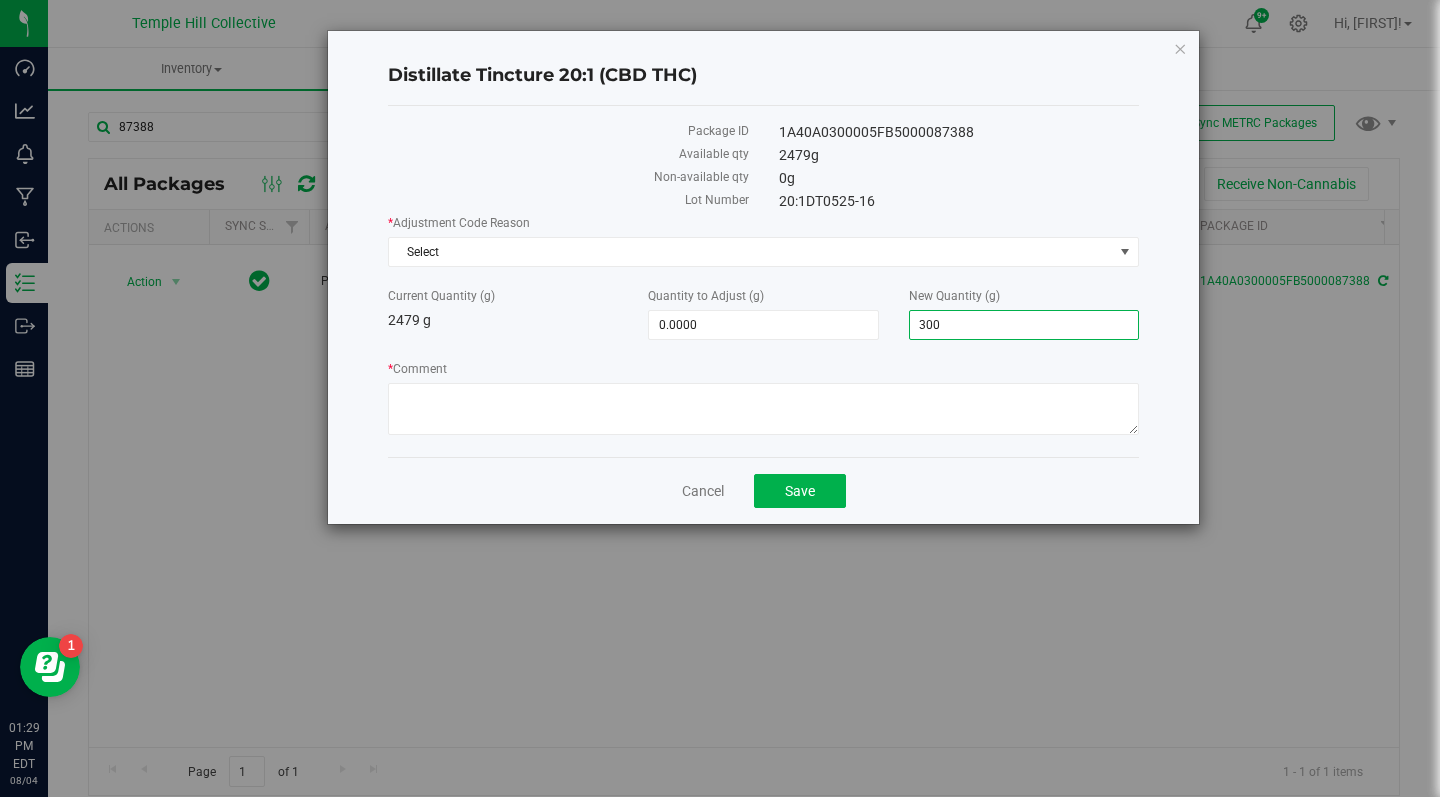 type on "3000" 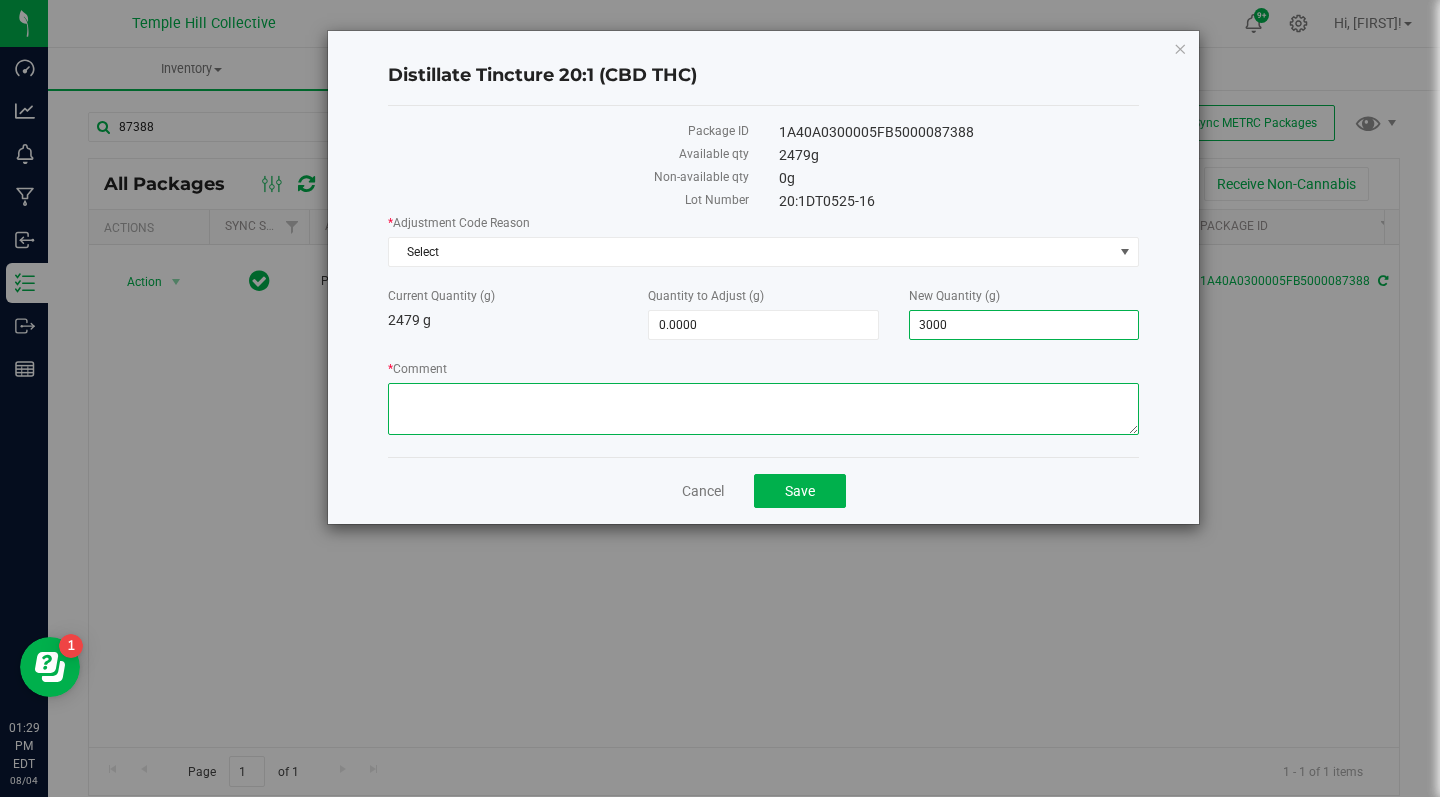 type on "521.0000" 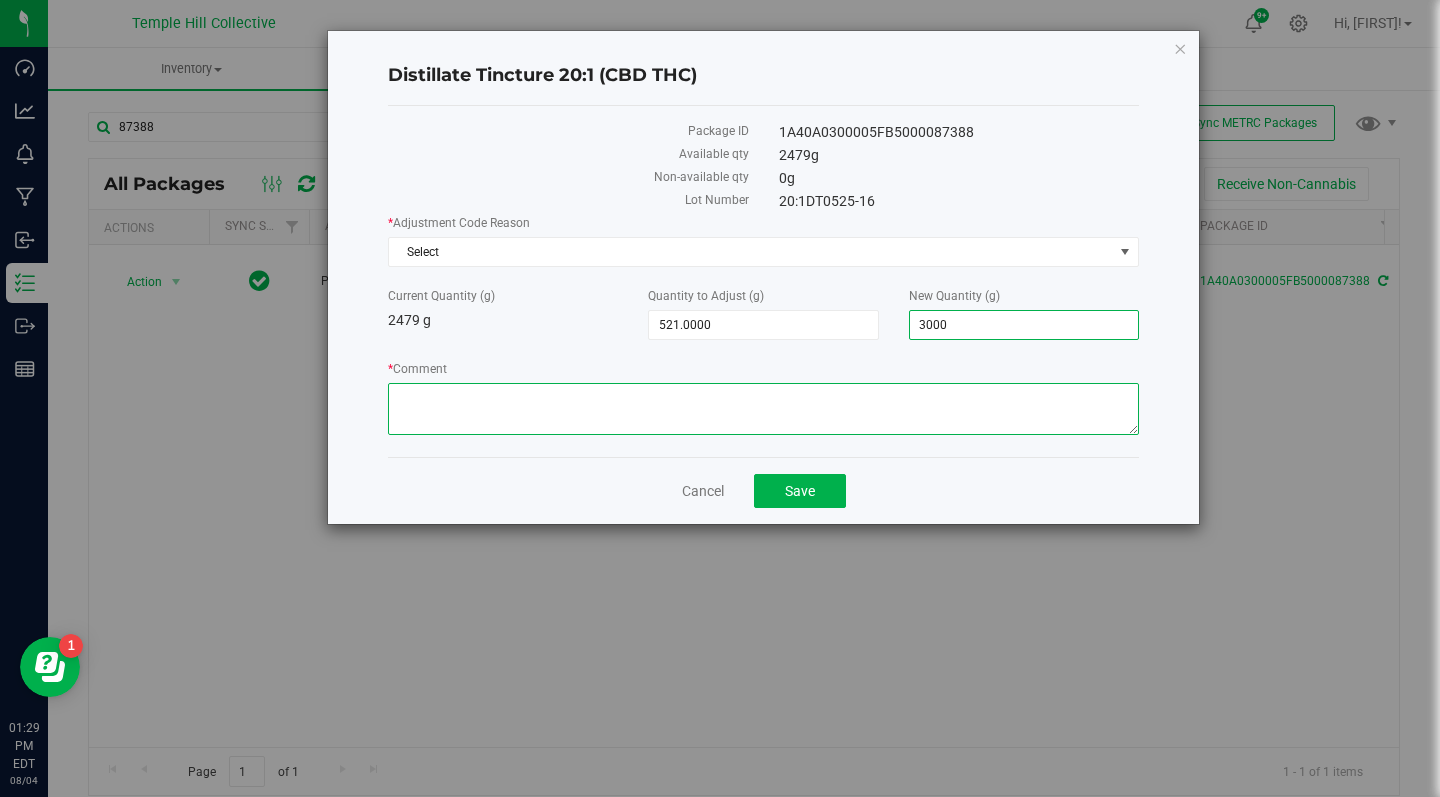 click on "*
Comment" at bounding box center (763, 409) 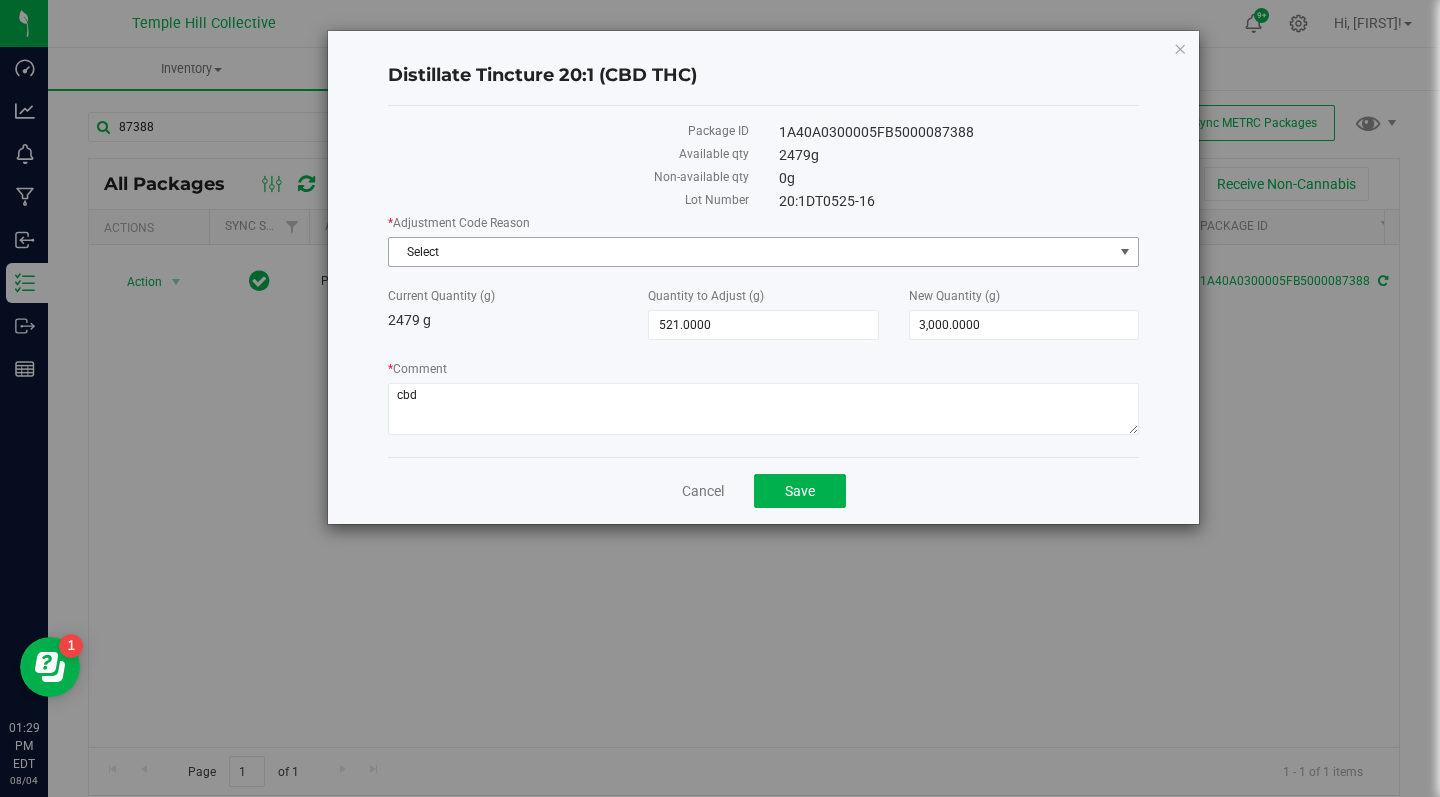 click on "Select" at bounding box center [751, 252] 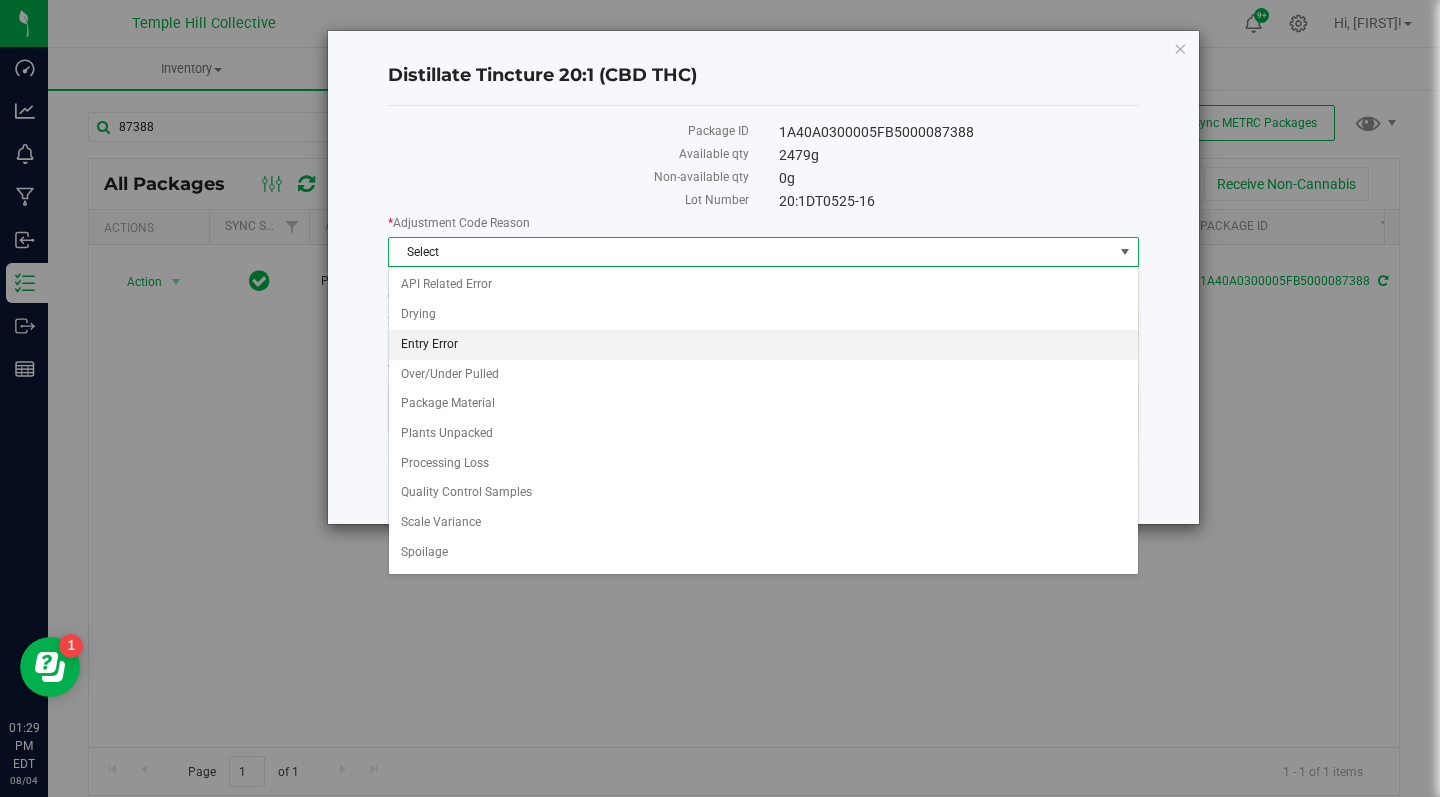 scroll, scrollTop: 0, scrollLeft: 0, axis: both 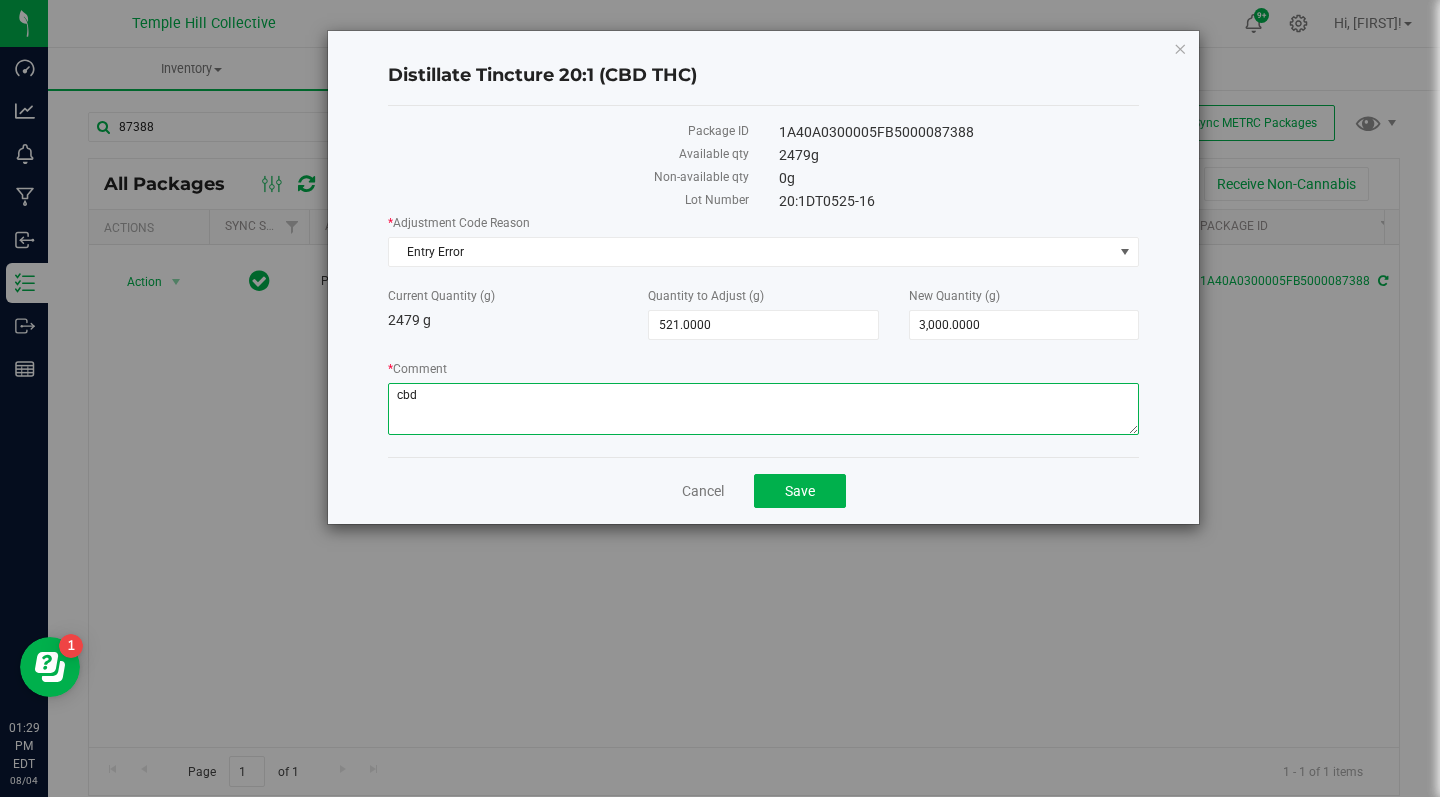 click on "*
Comment" at bounding box center [763, 409] 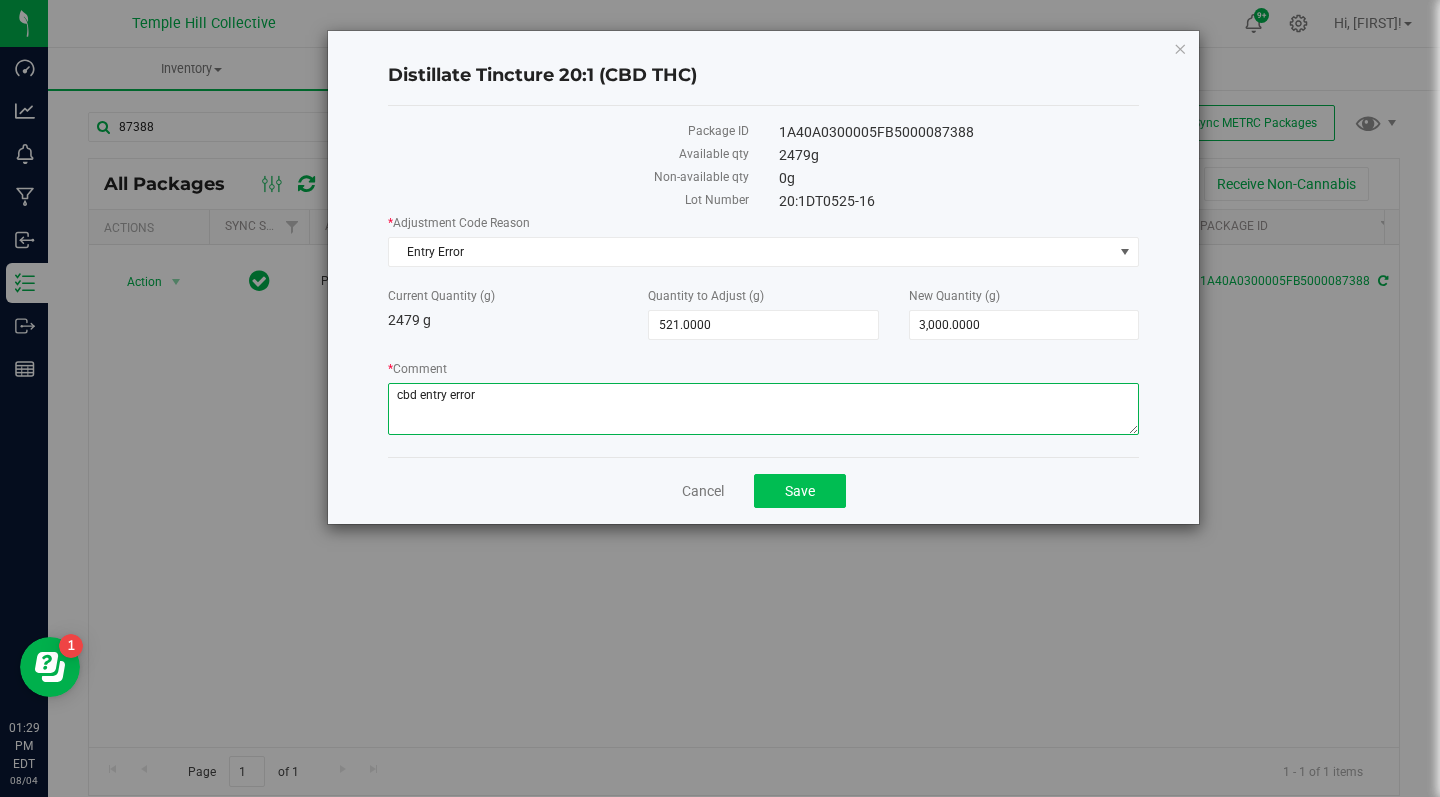 type on "cbd entry error" 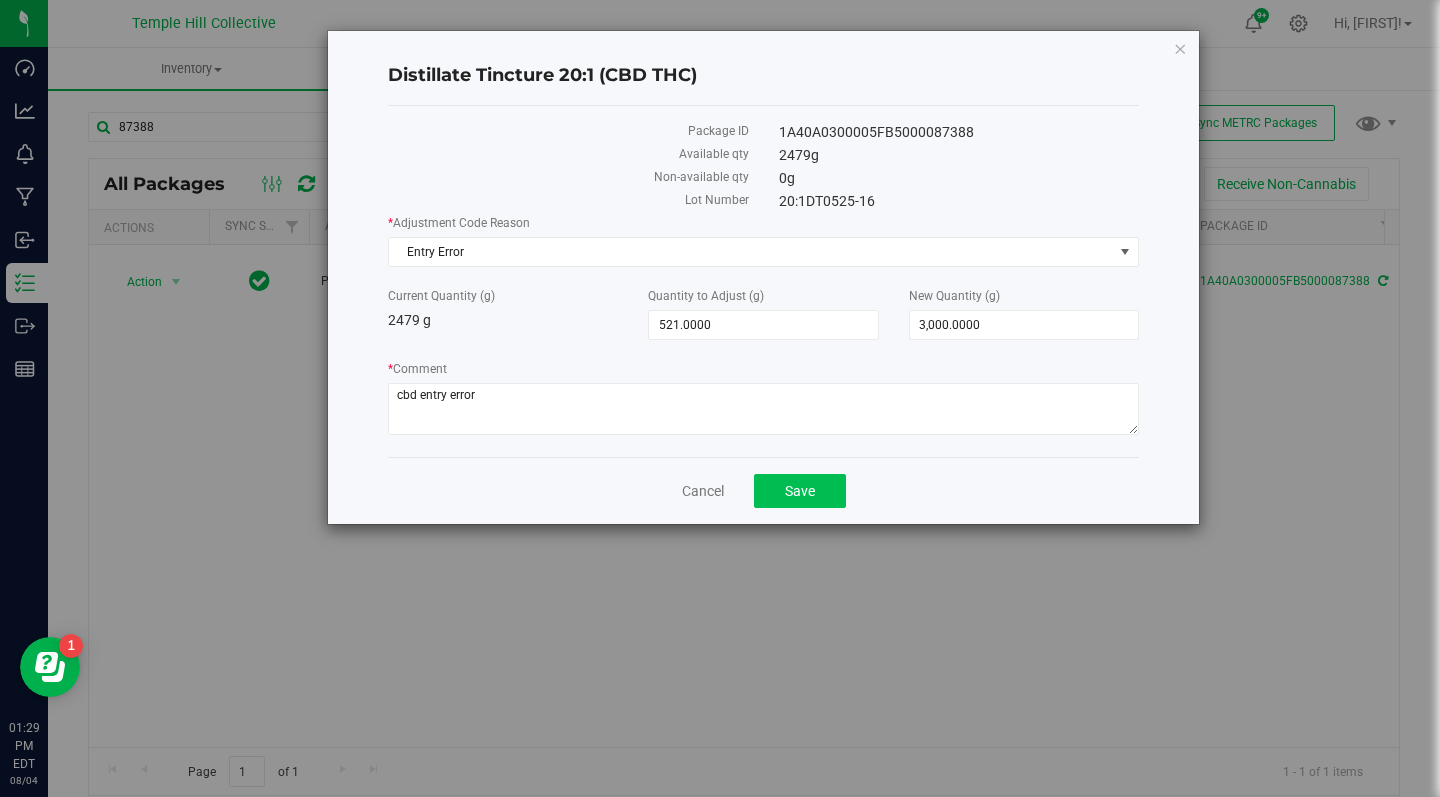 click on "Save" 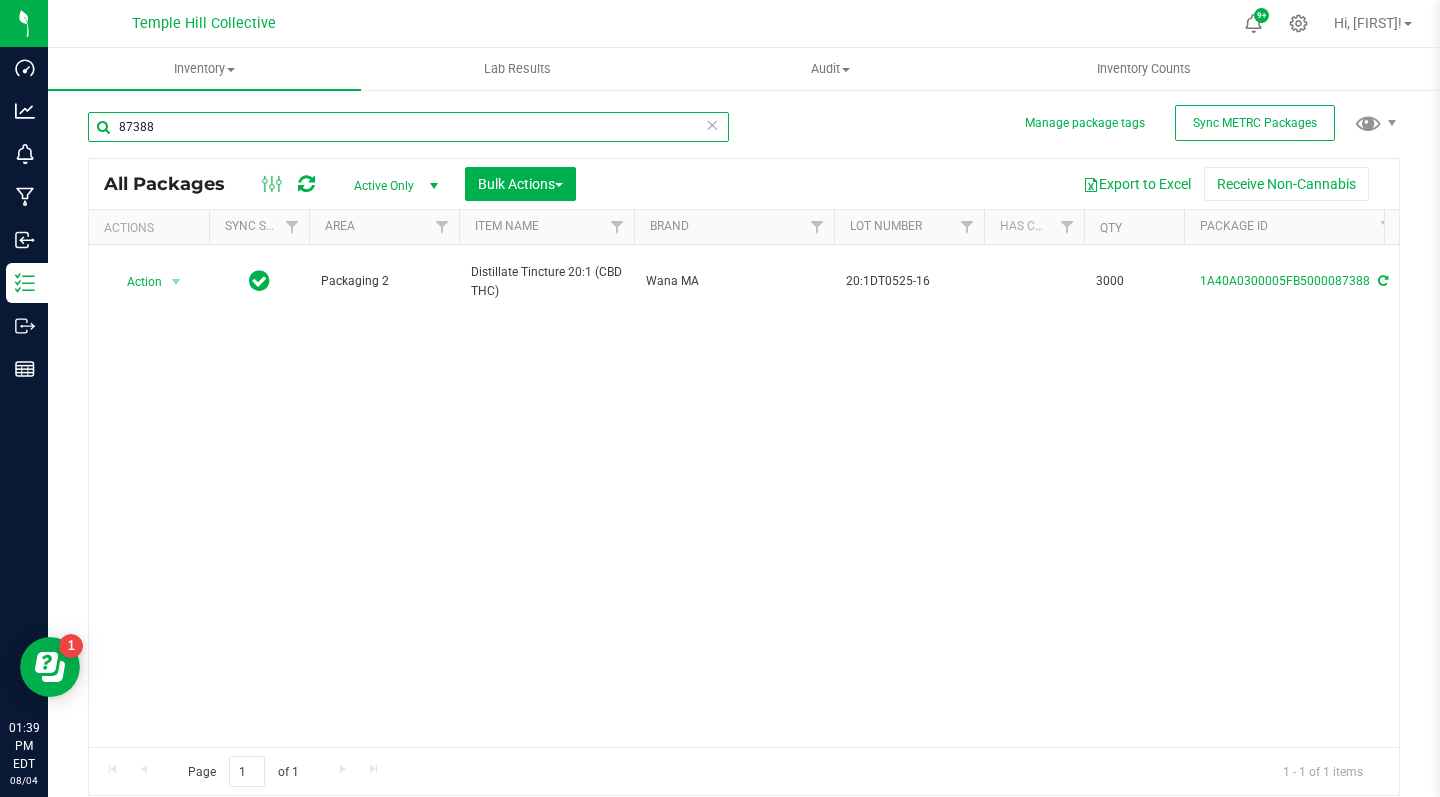 click on "87388" at bounding box center (408, 127) 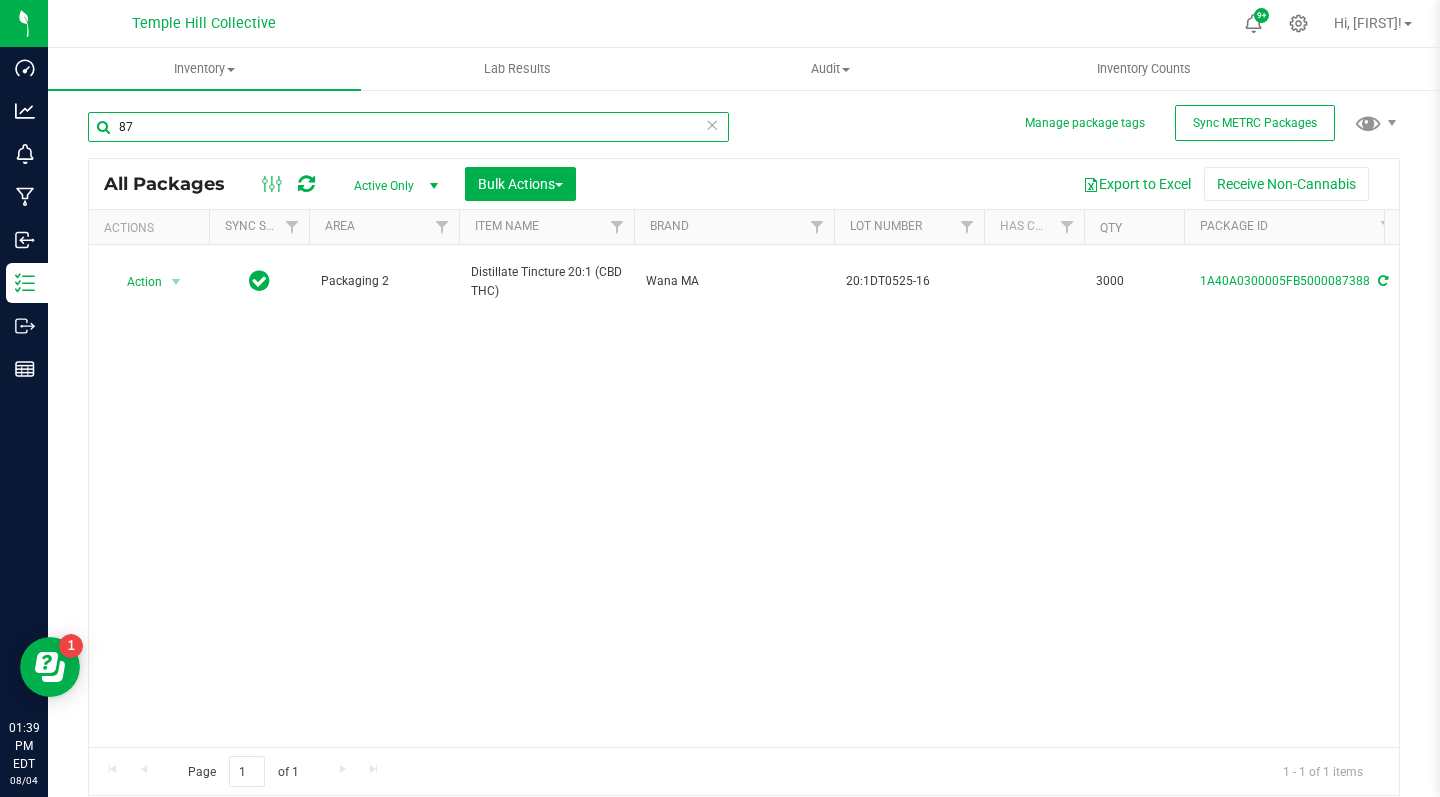 type on "8" 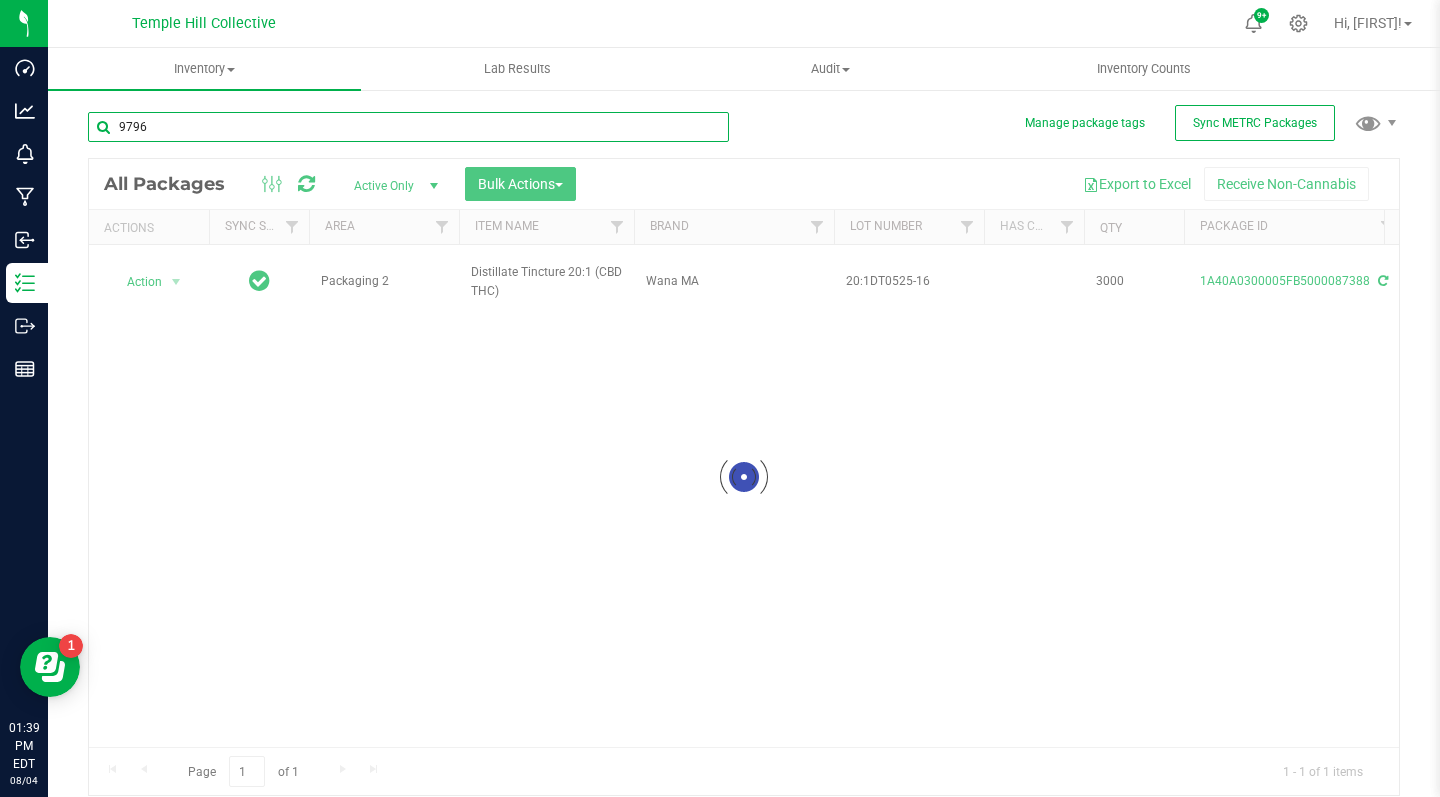 type on "97969" 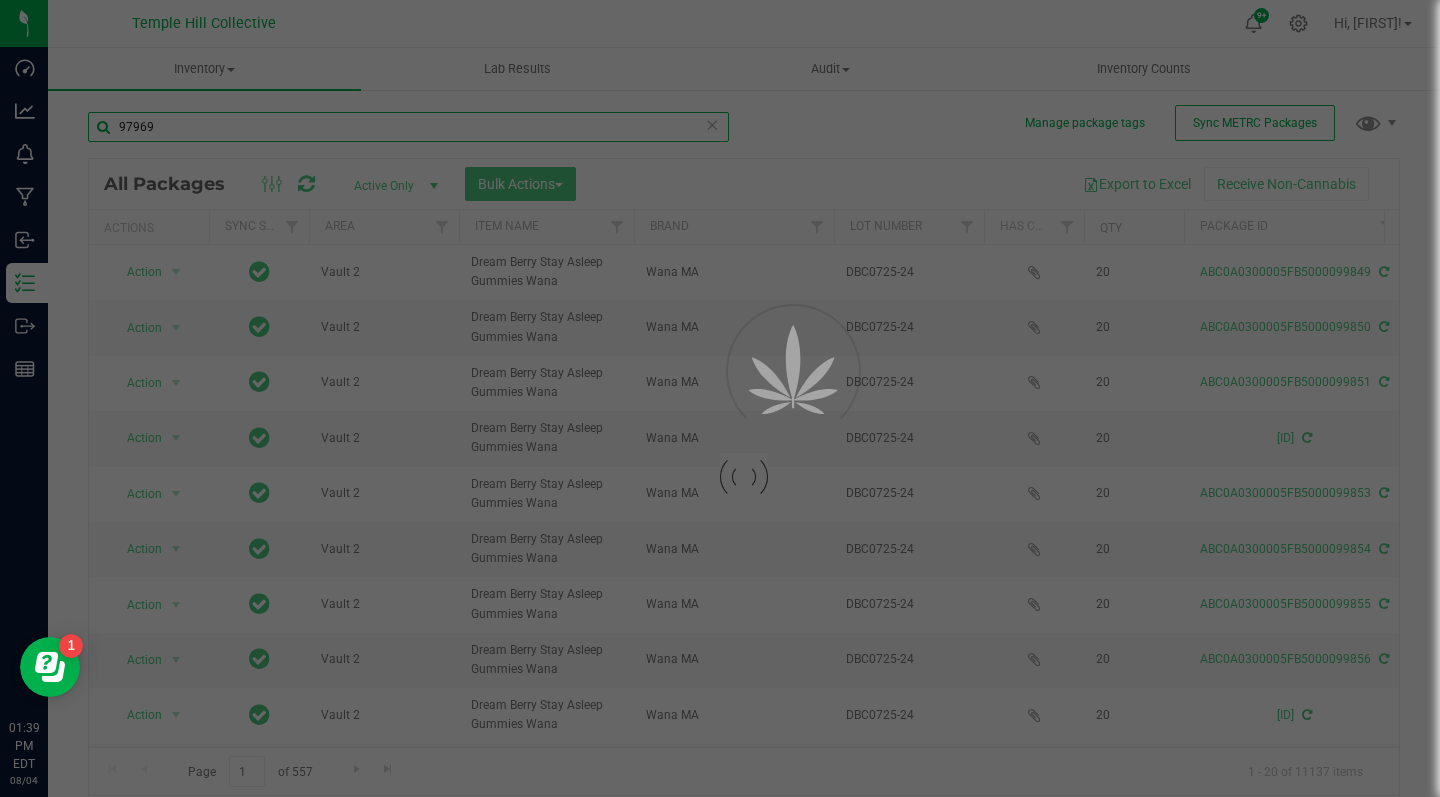 type on "2026-07-24" 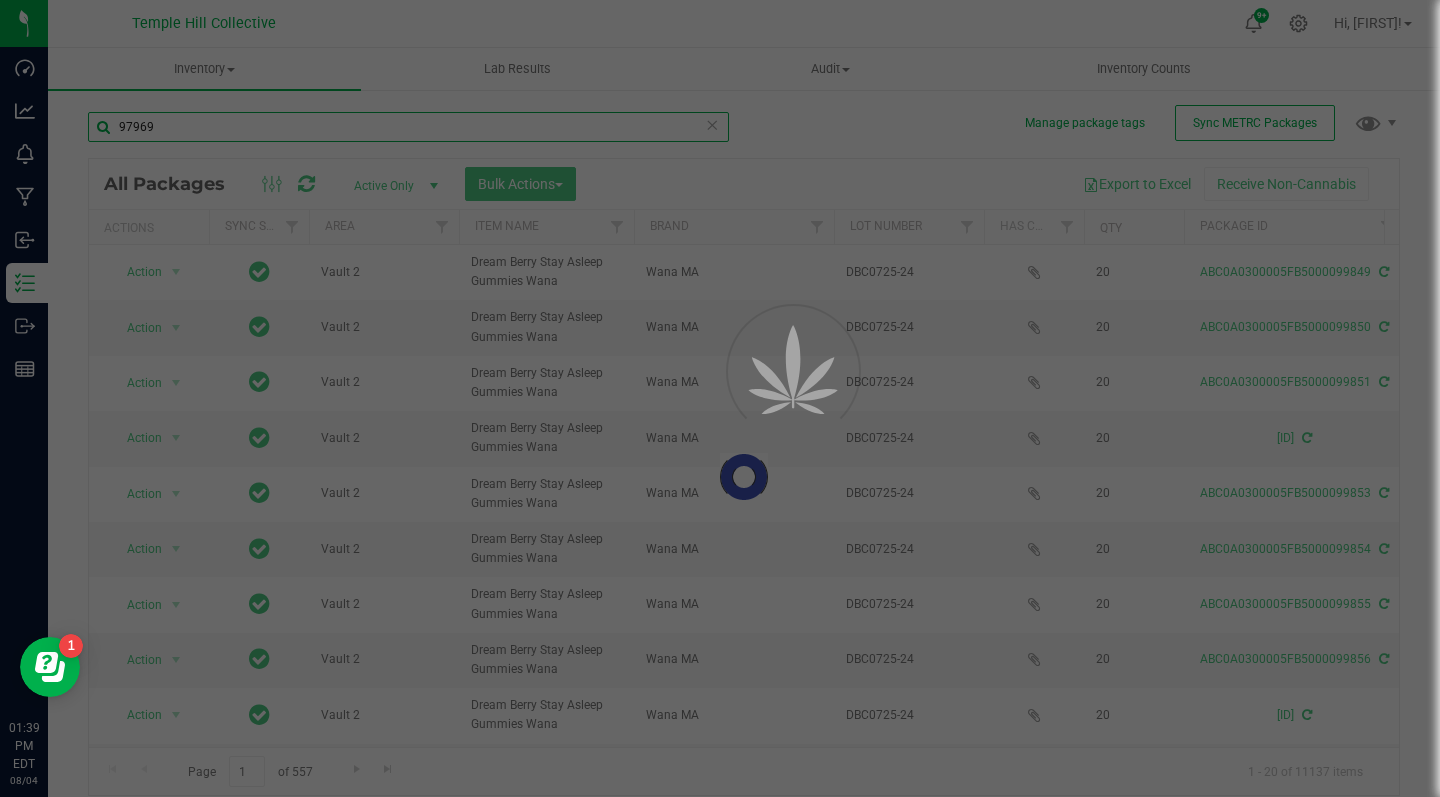 type on "2026-07-24" 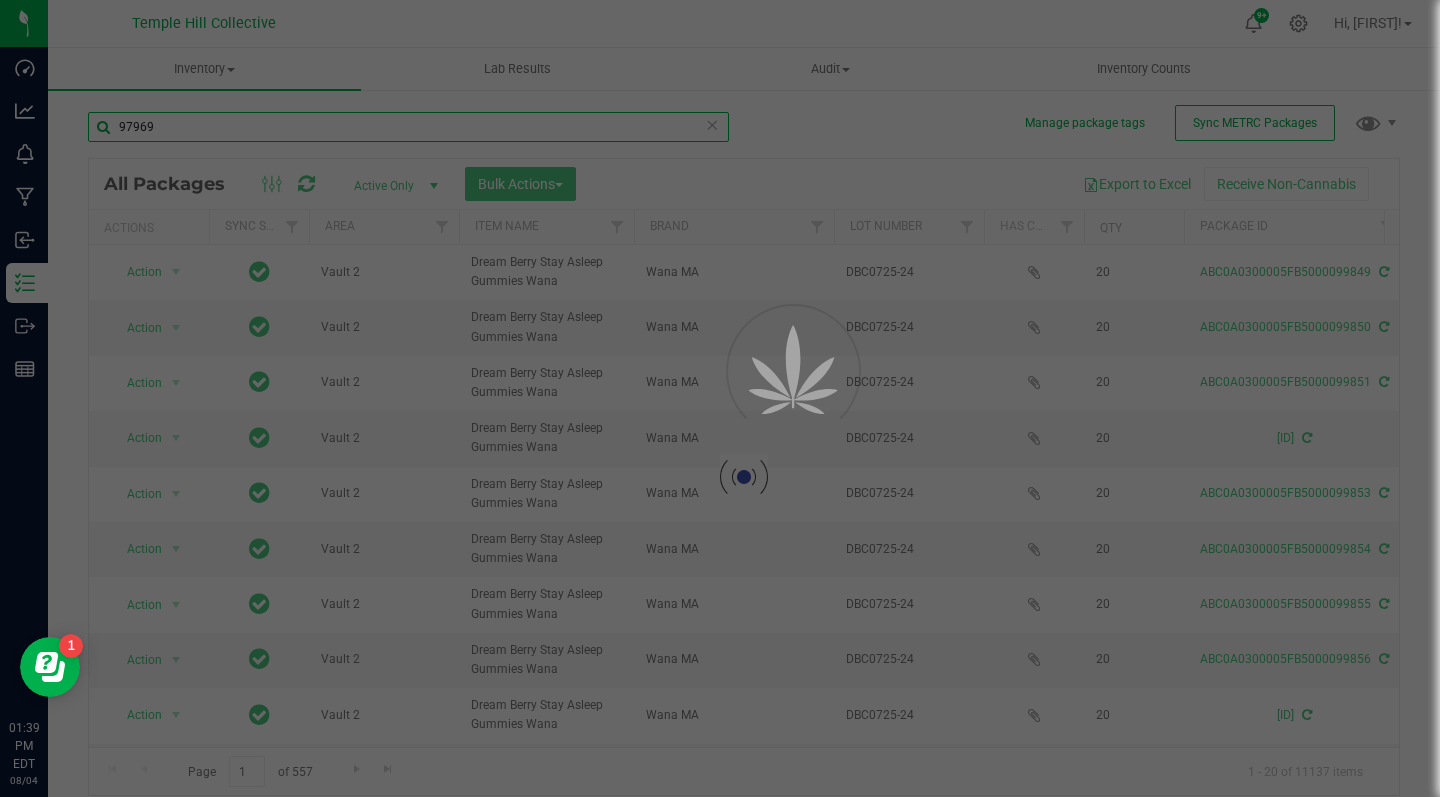 type on "2026-07-24" 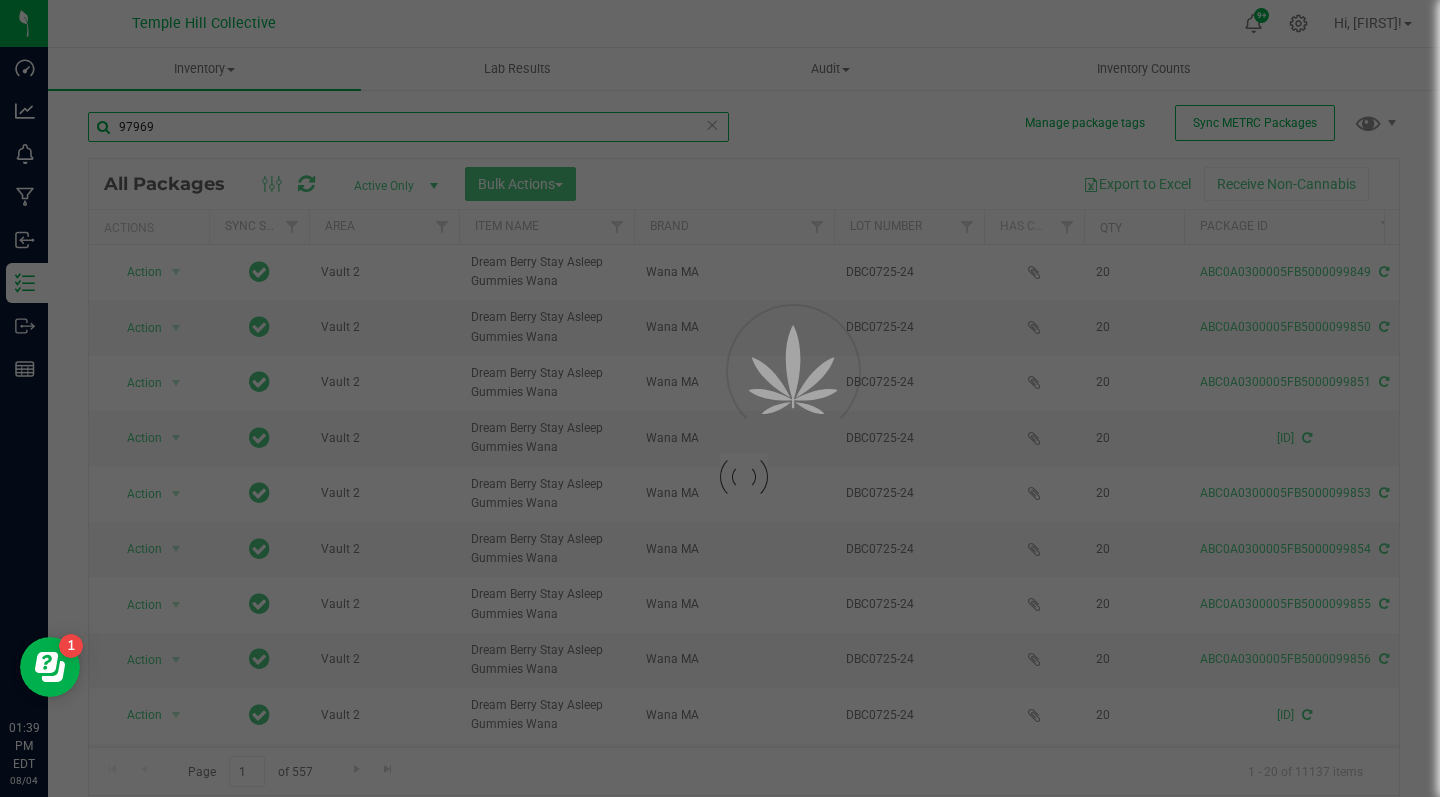 type on "2026-07-24" 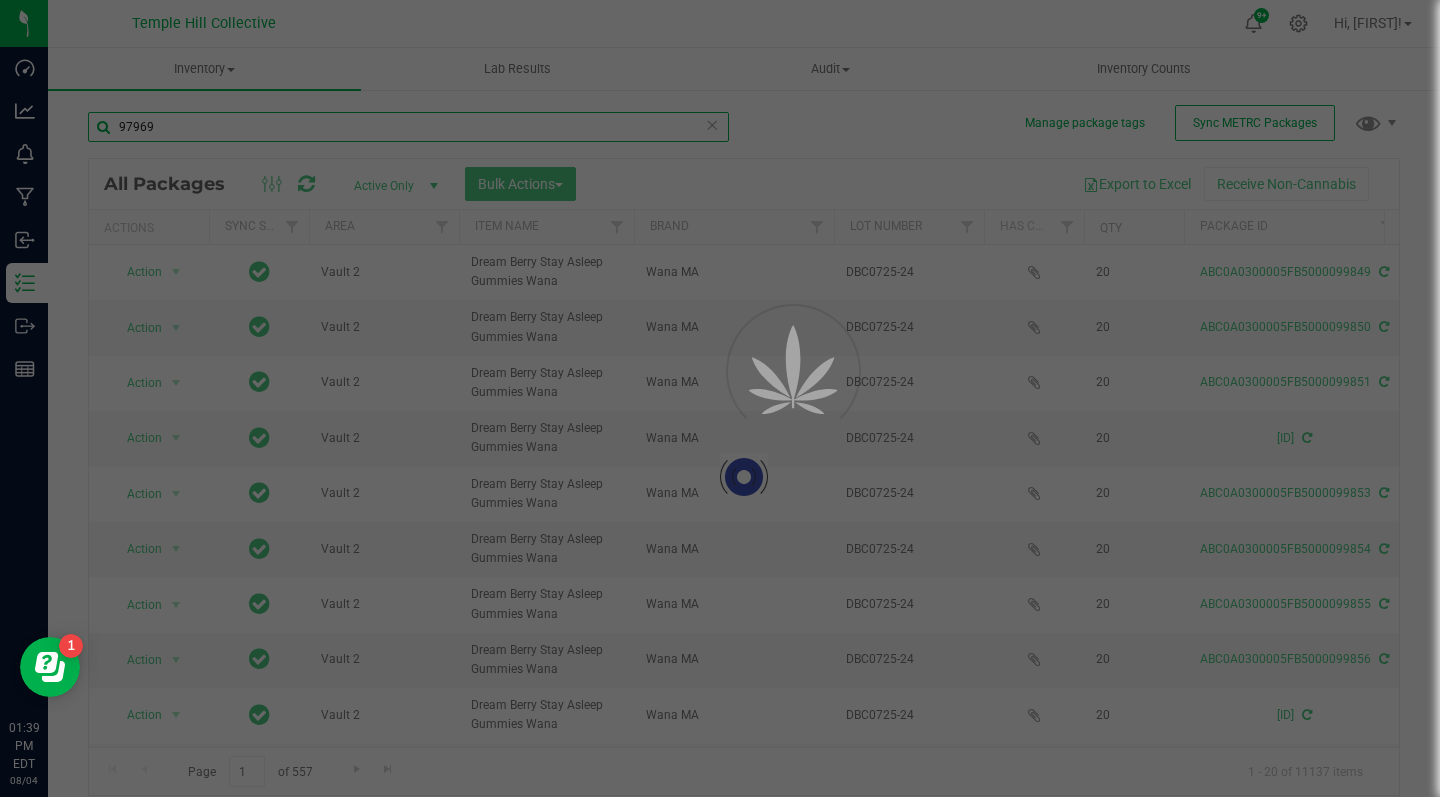 type on "2026-07-24" 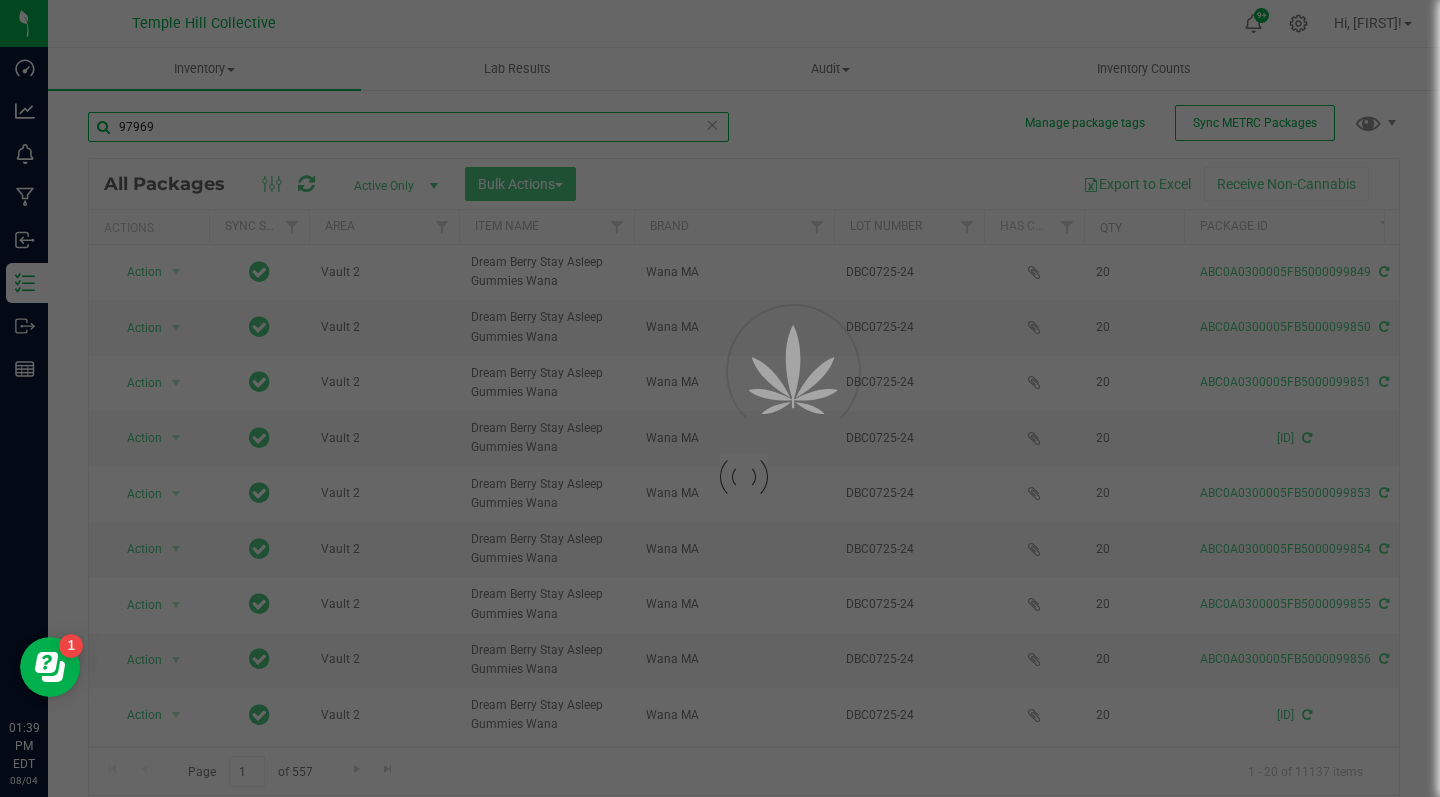 type on "2026-07-24" 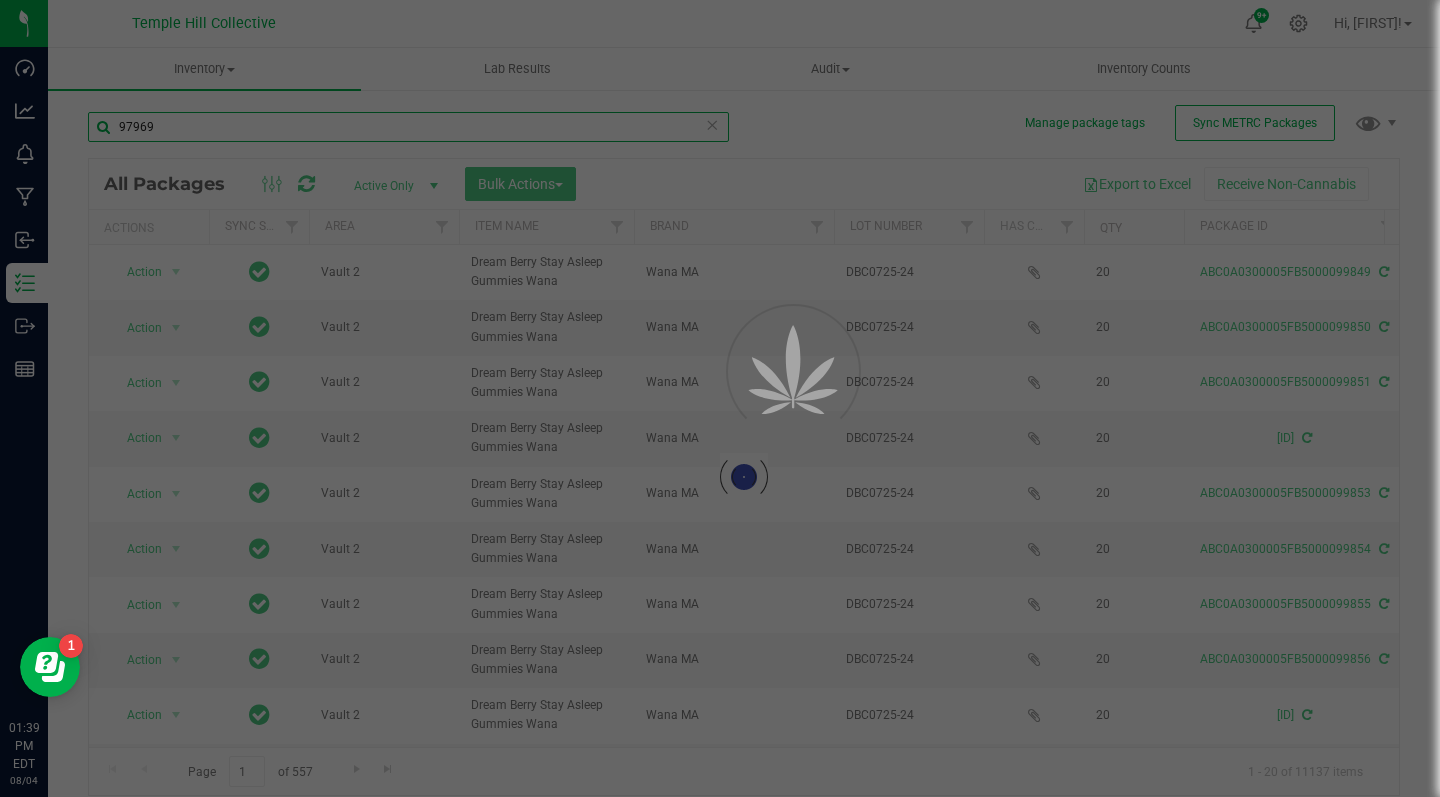 type on "2026-07-24" 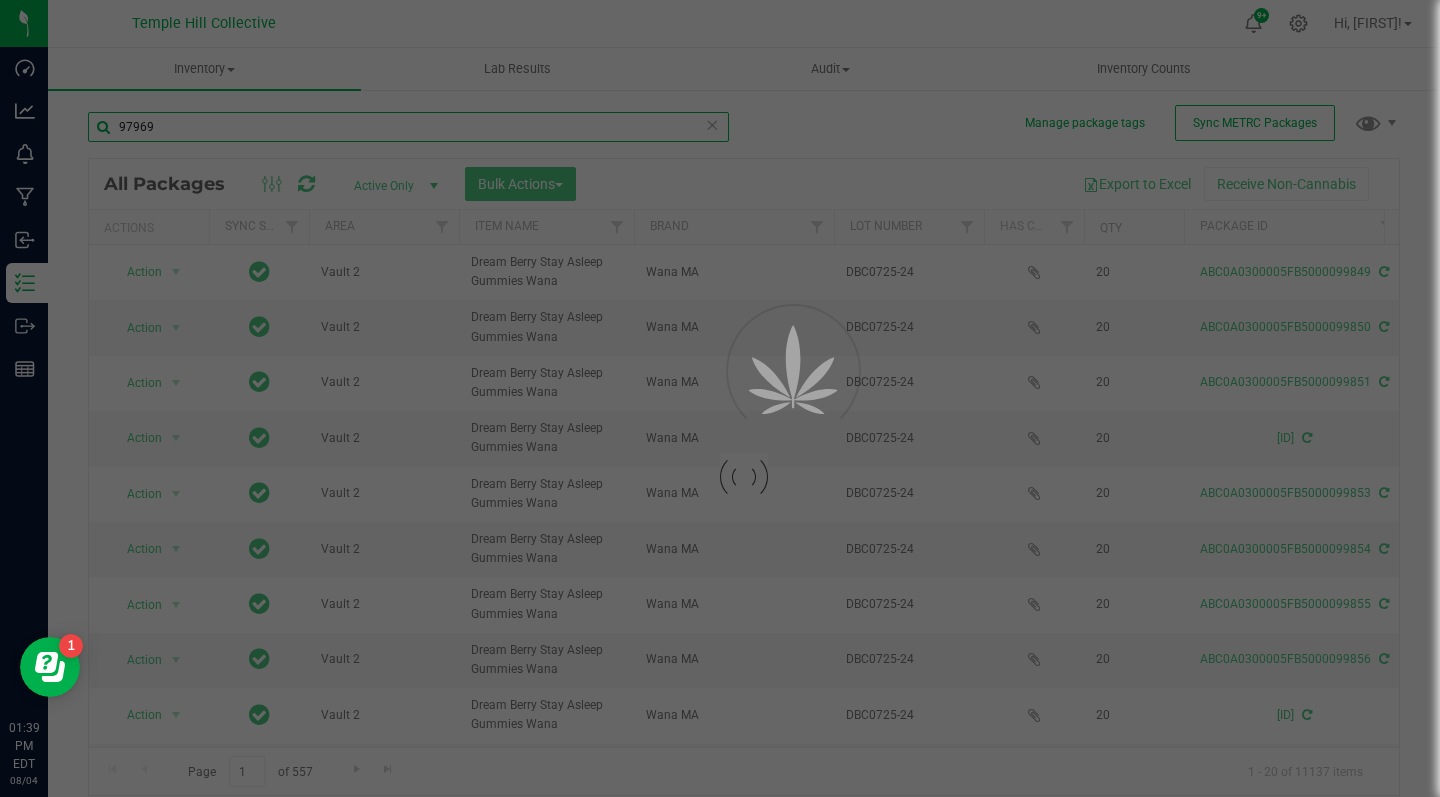type on "2026-07-24" 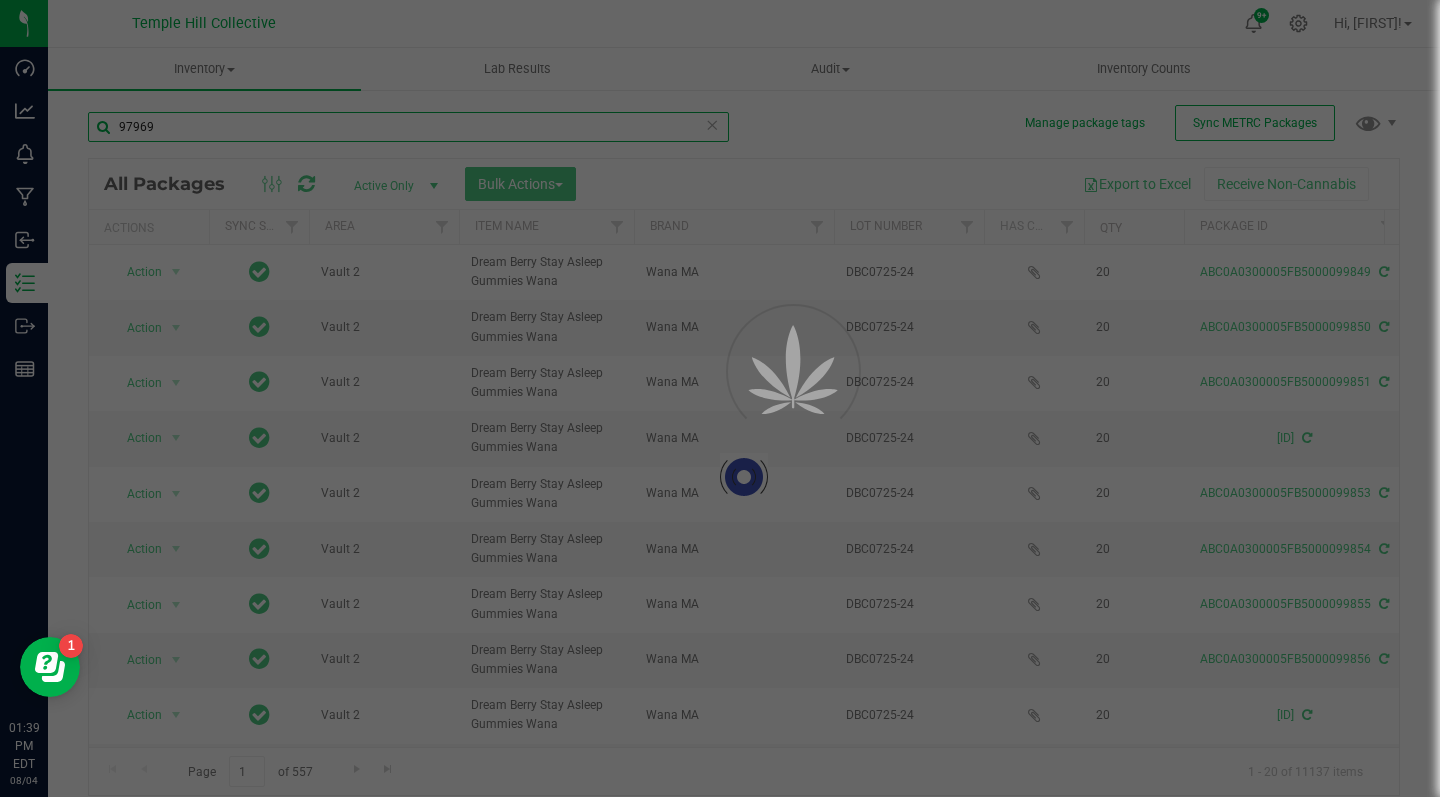 type on "2026-07-24" 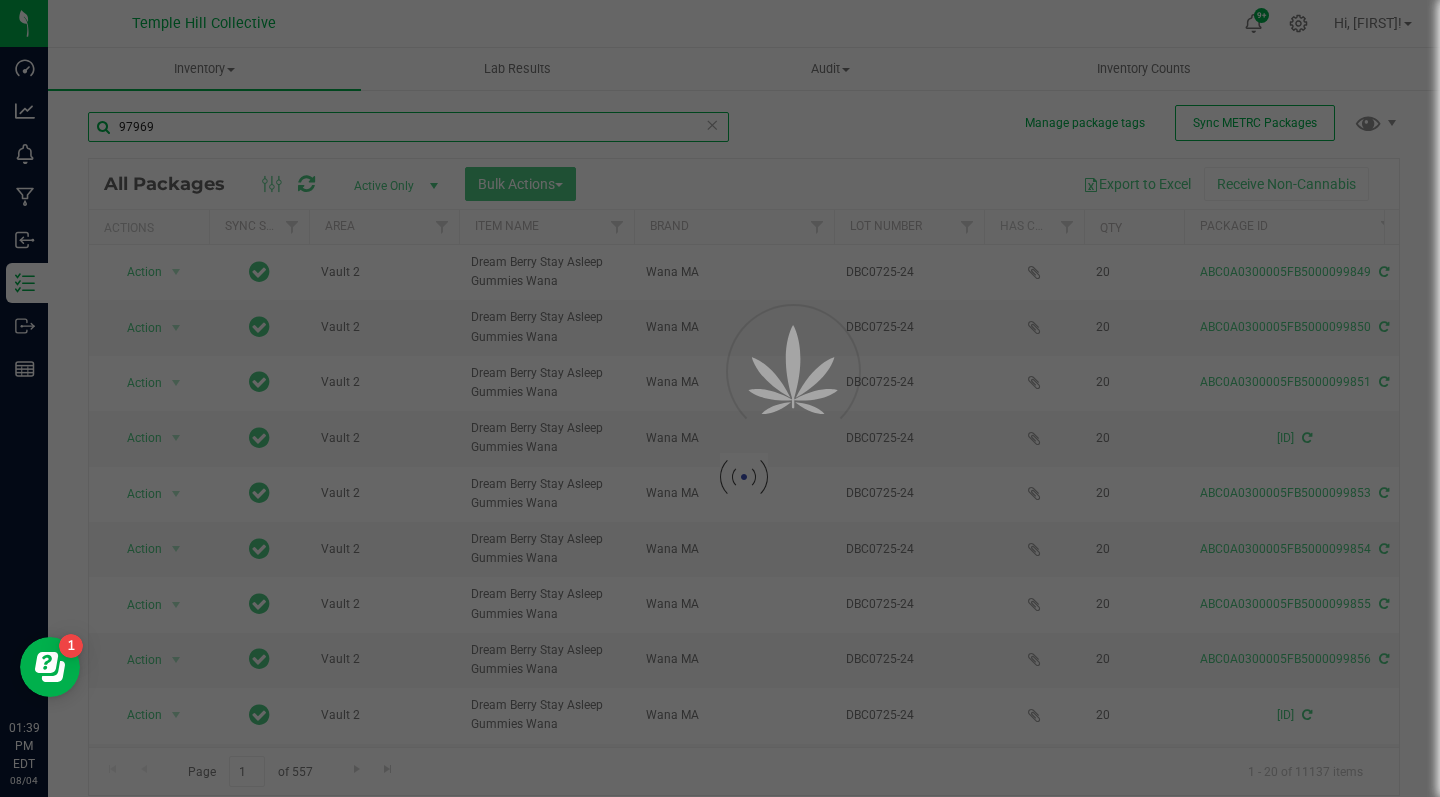 type on "2026-07-24" 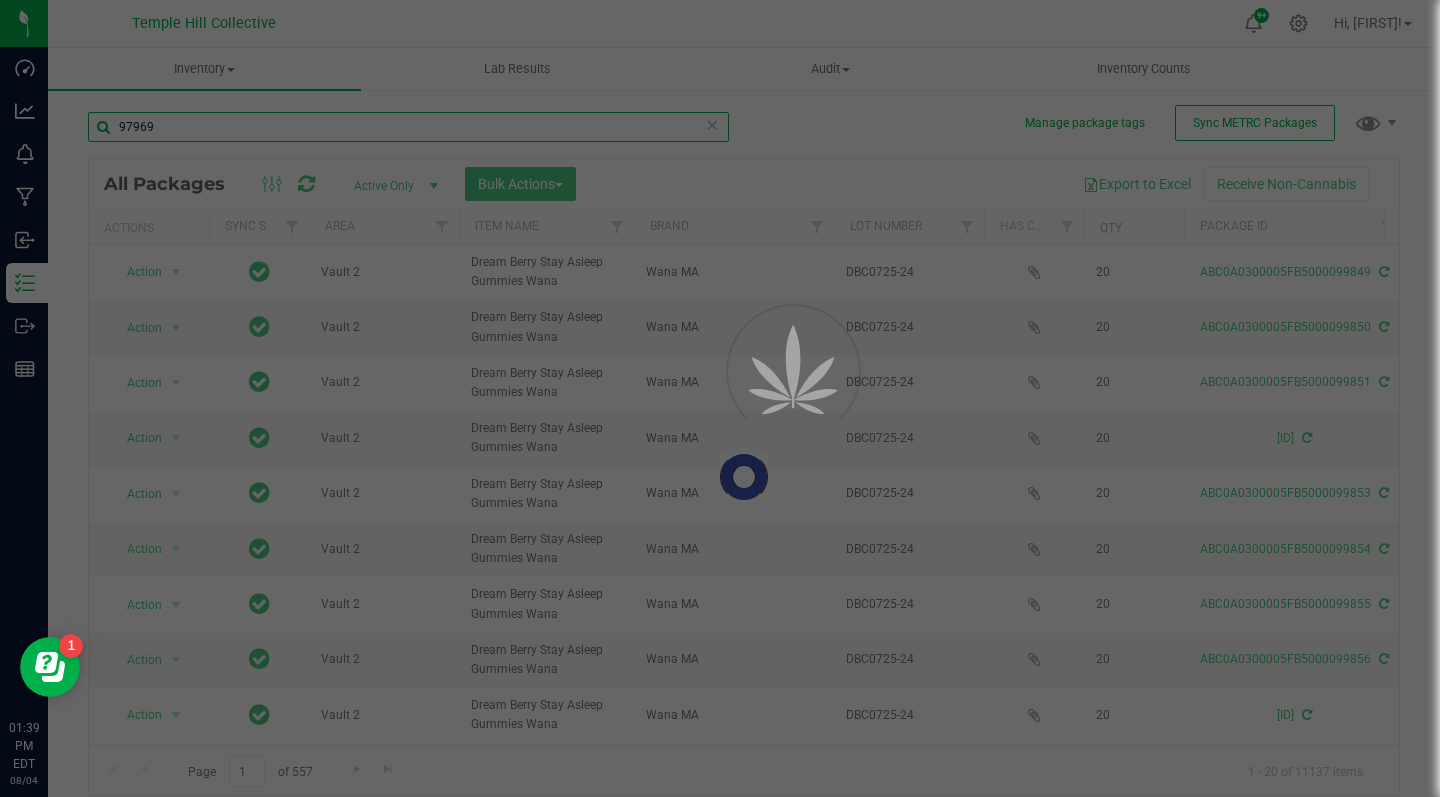 type on "2026-07-24" 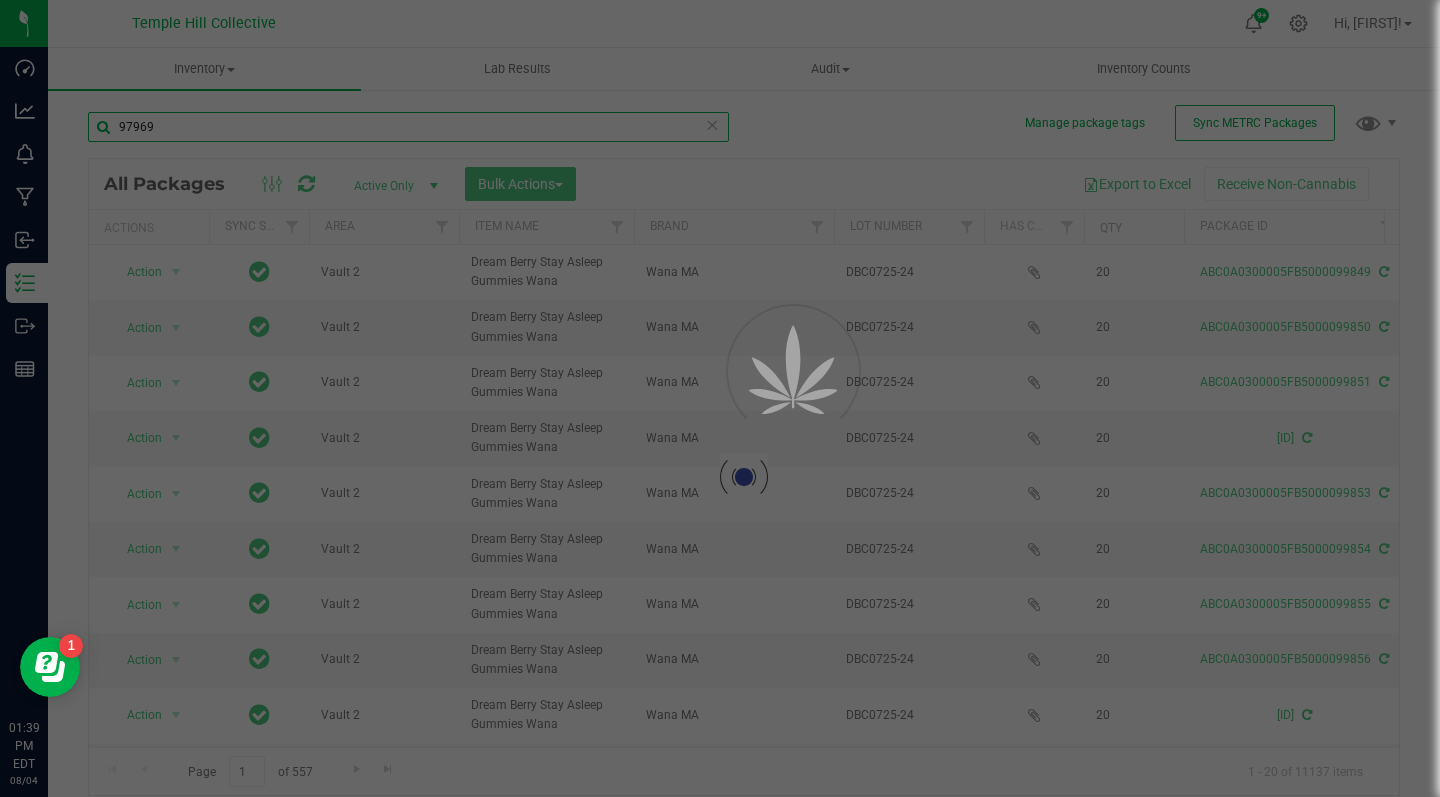 type on "2026-07-24" 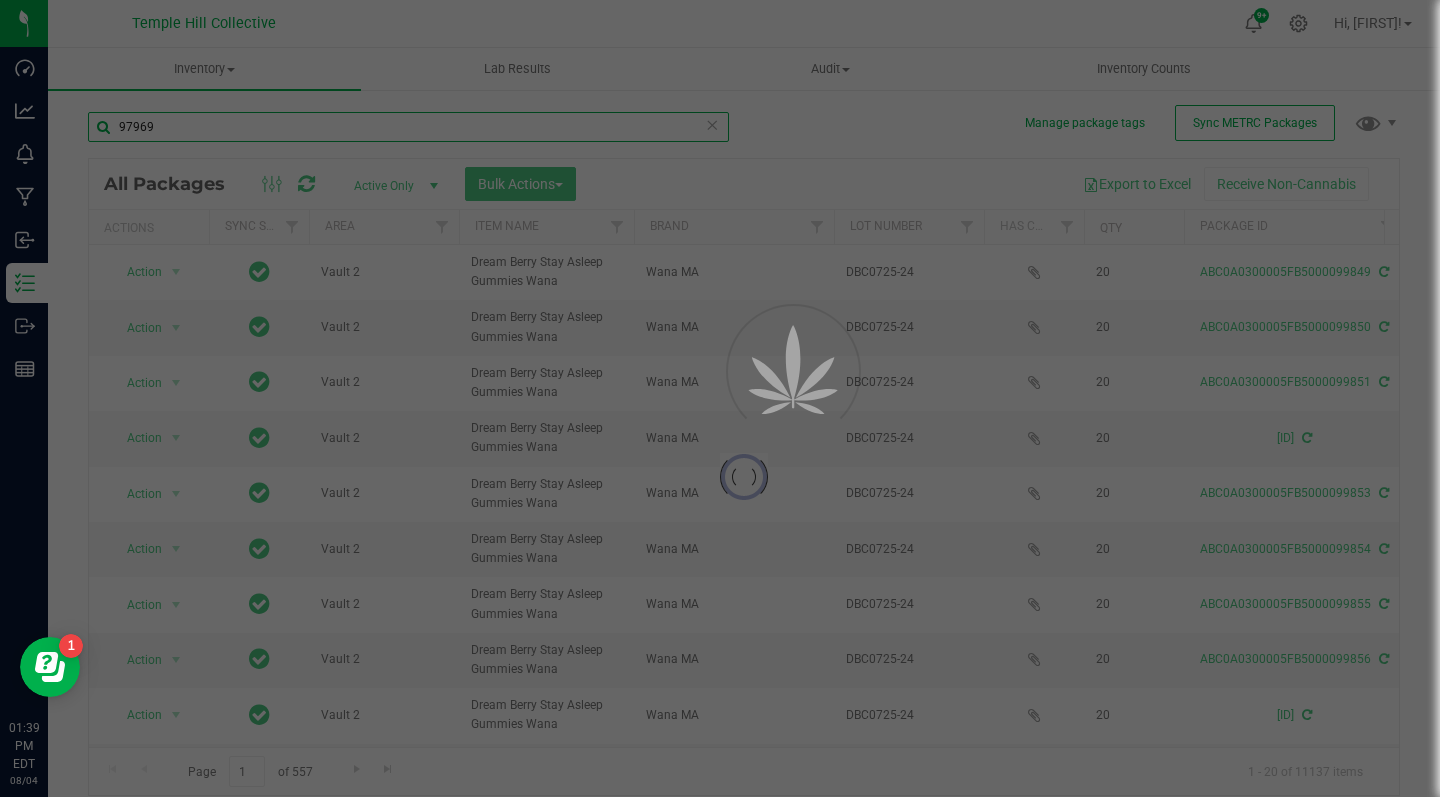 type on "2026-07-24" 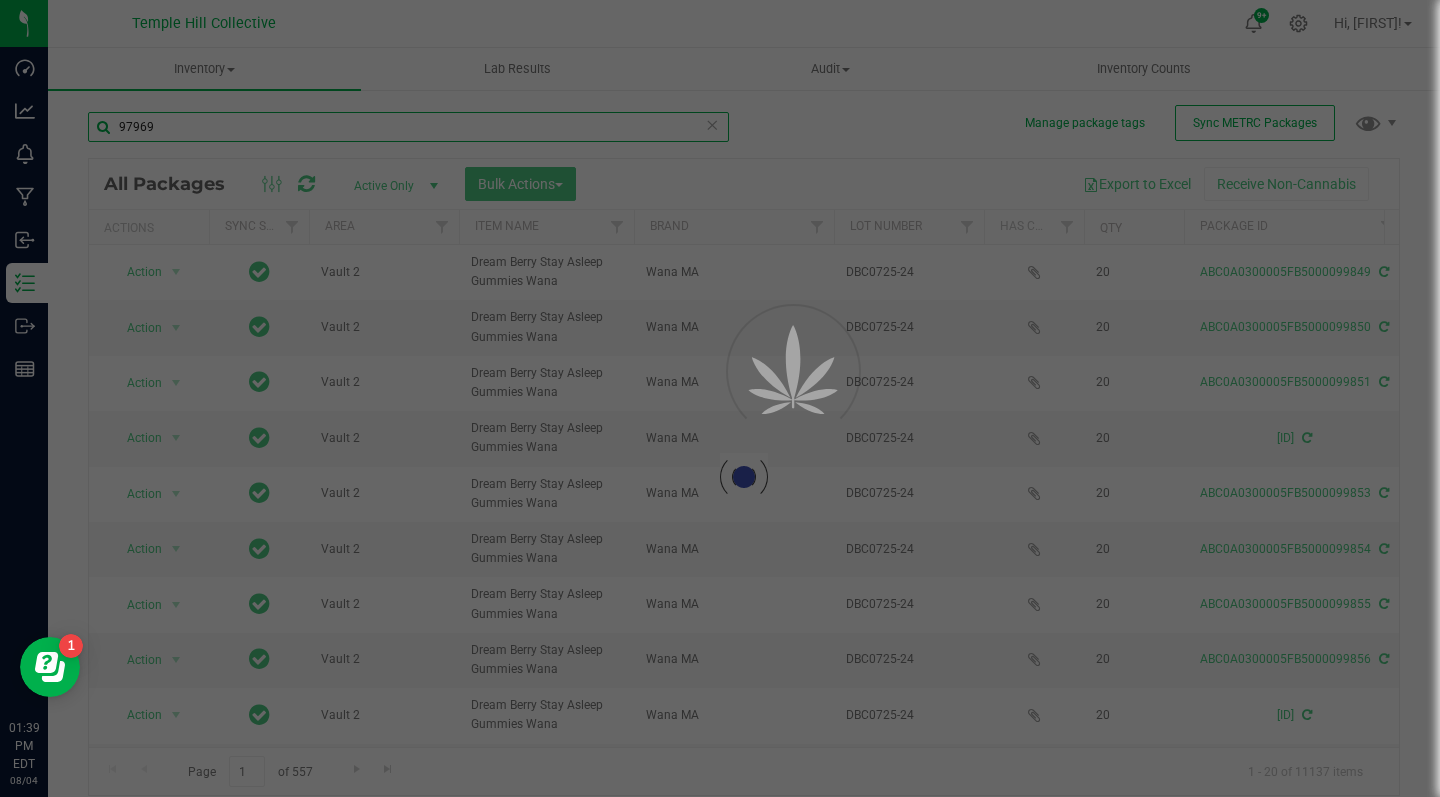 type on "2026-07-24" 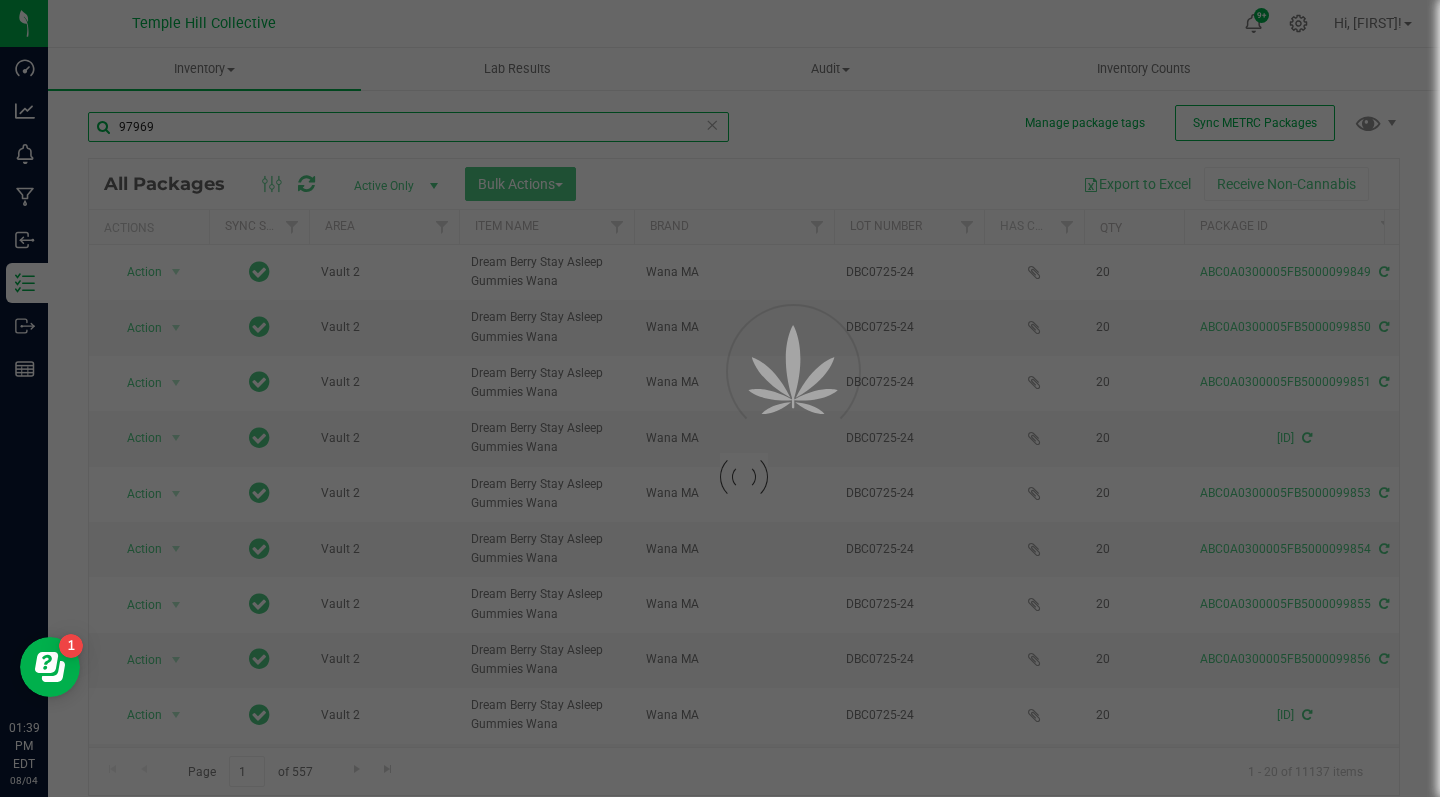 type on "2026-07-24" 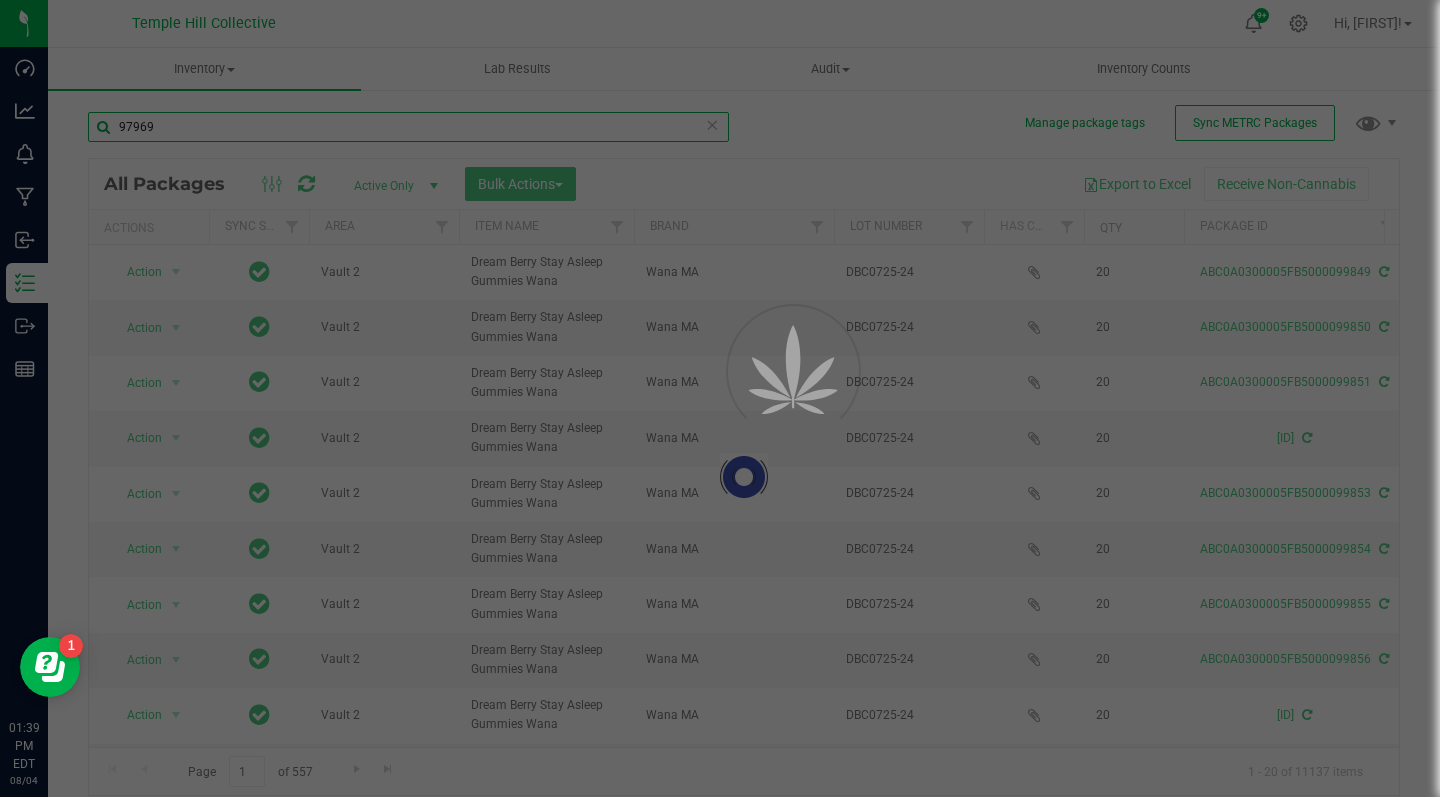 type on "2026-07-24" 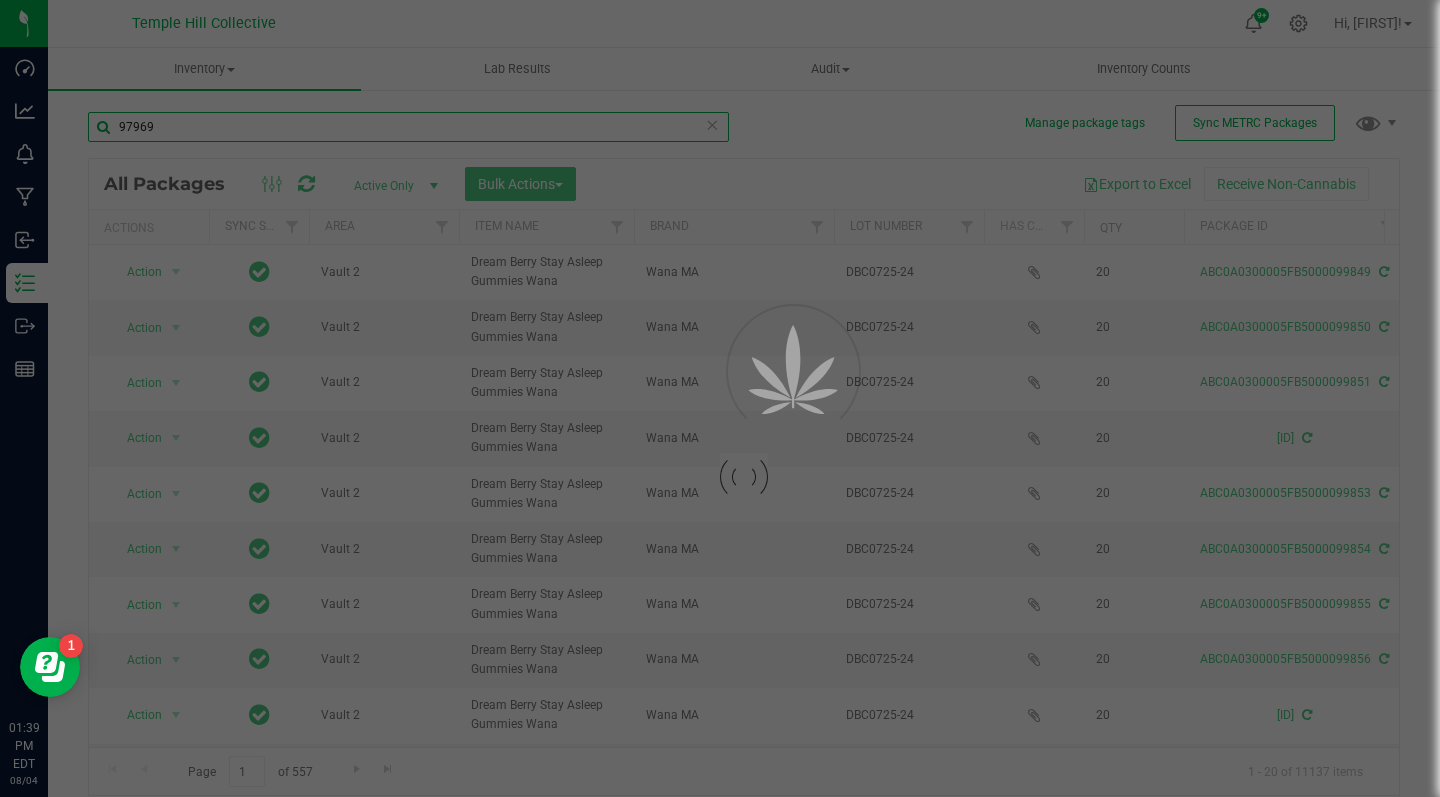 type on "2026-07-24" 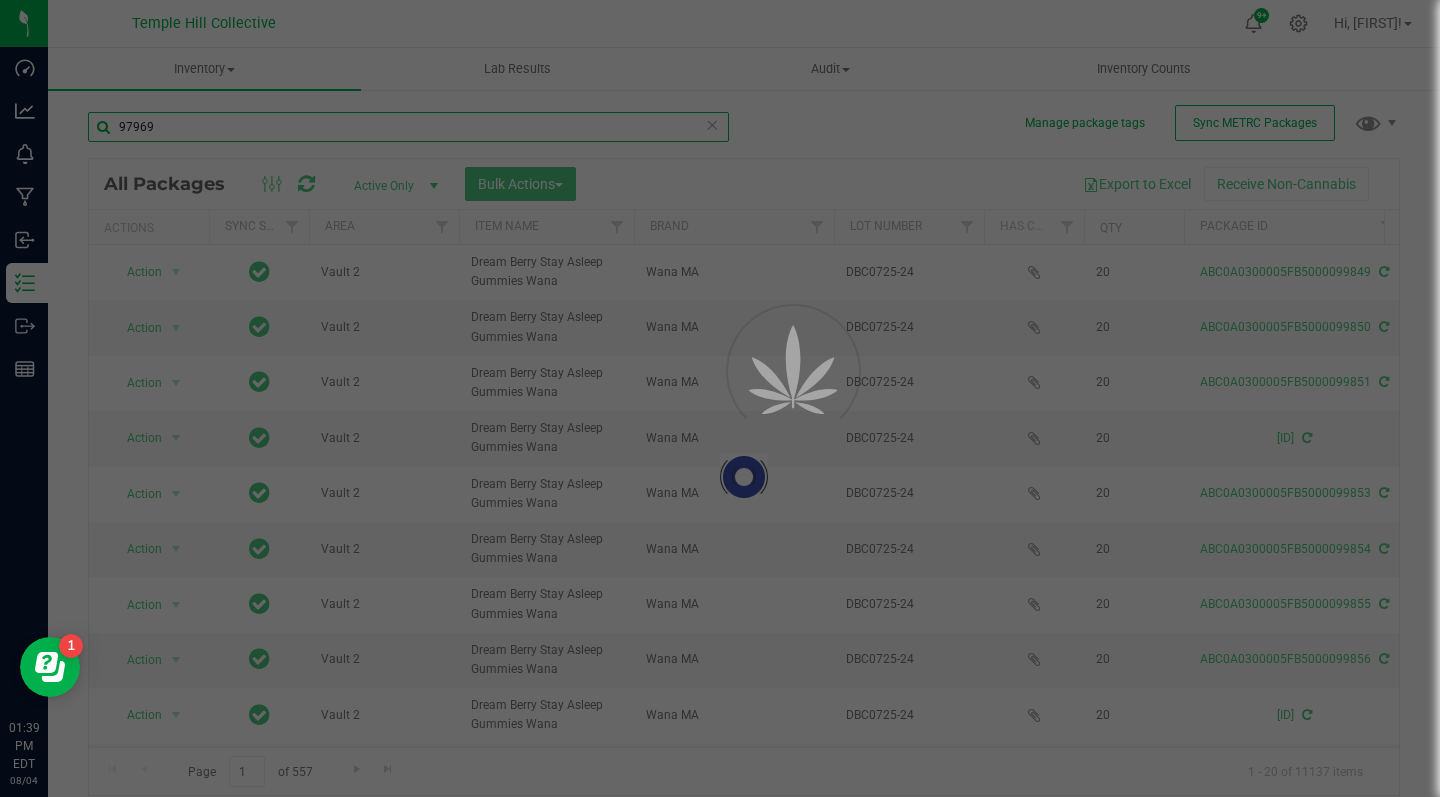 type on "2026-07-24" 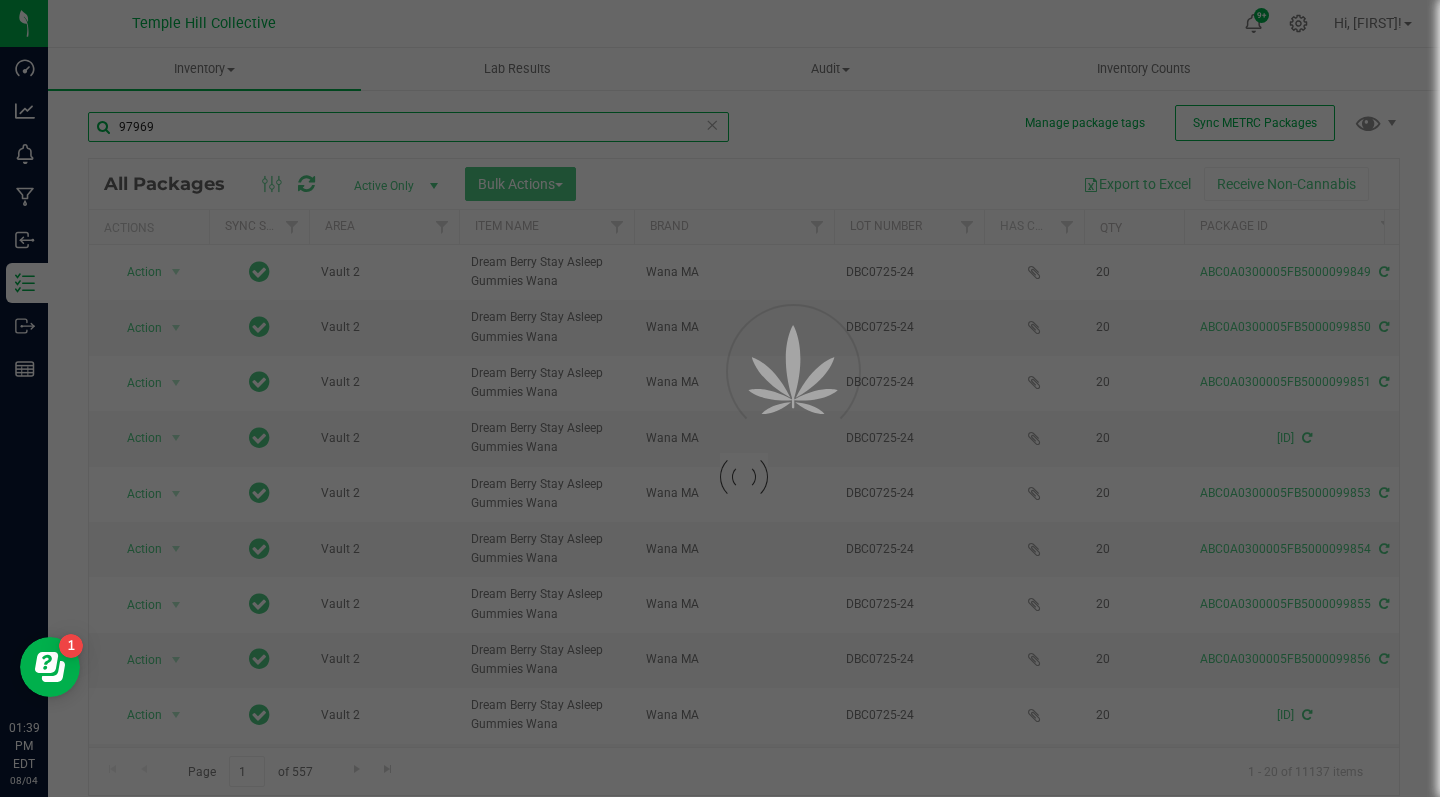 type on "2026-07-24" 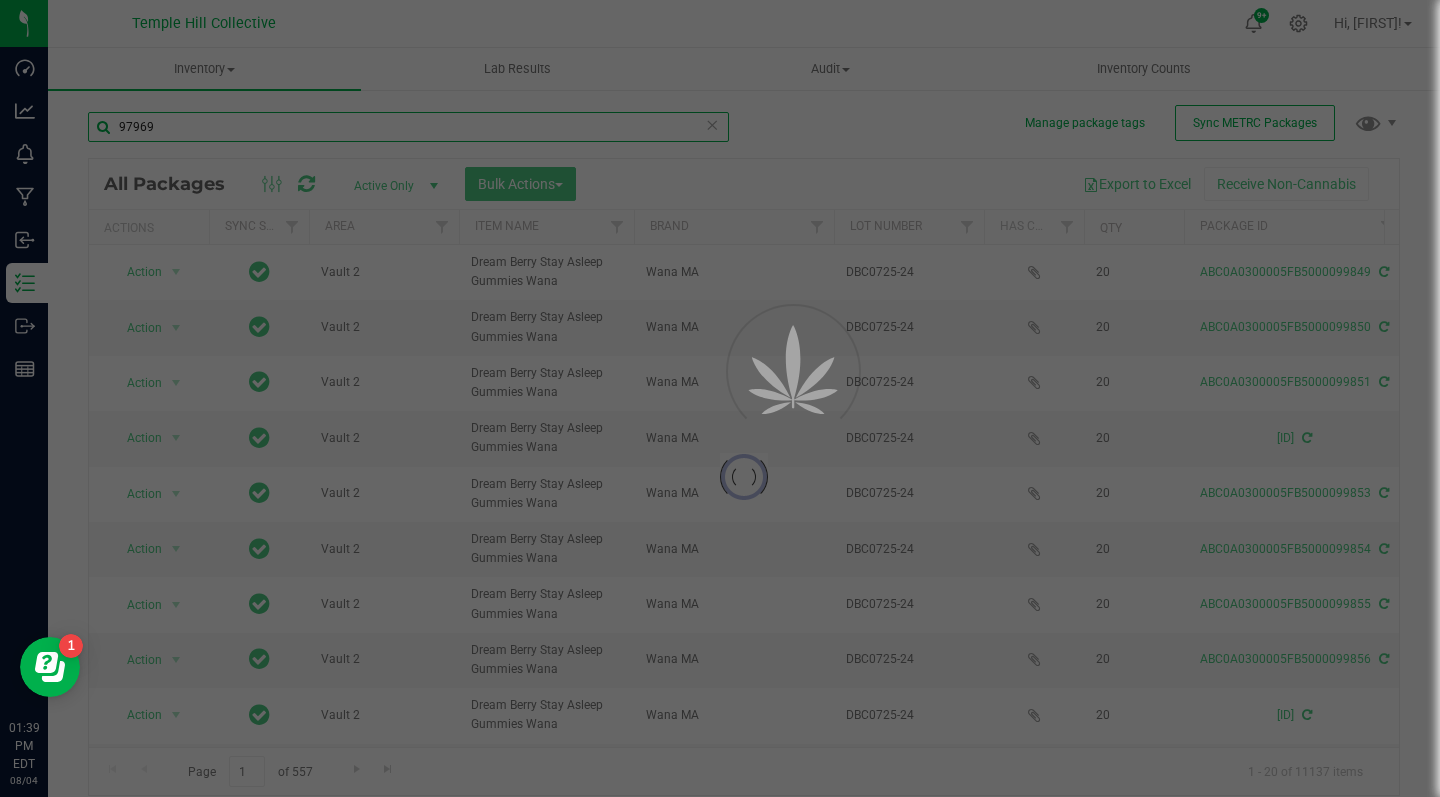 type on "2026-07-24" 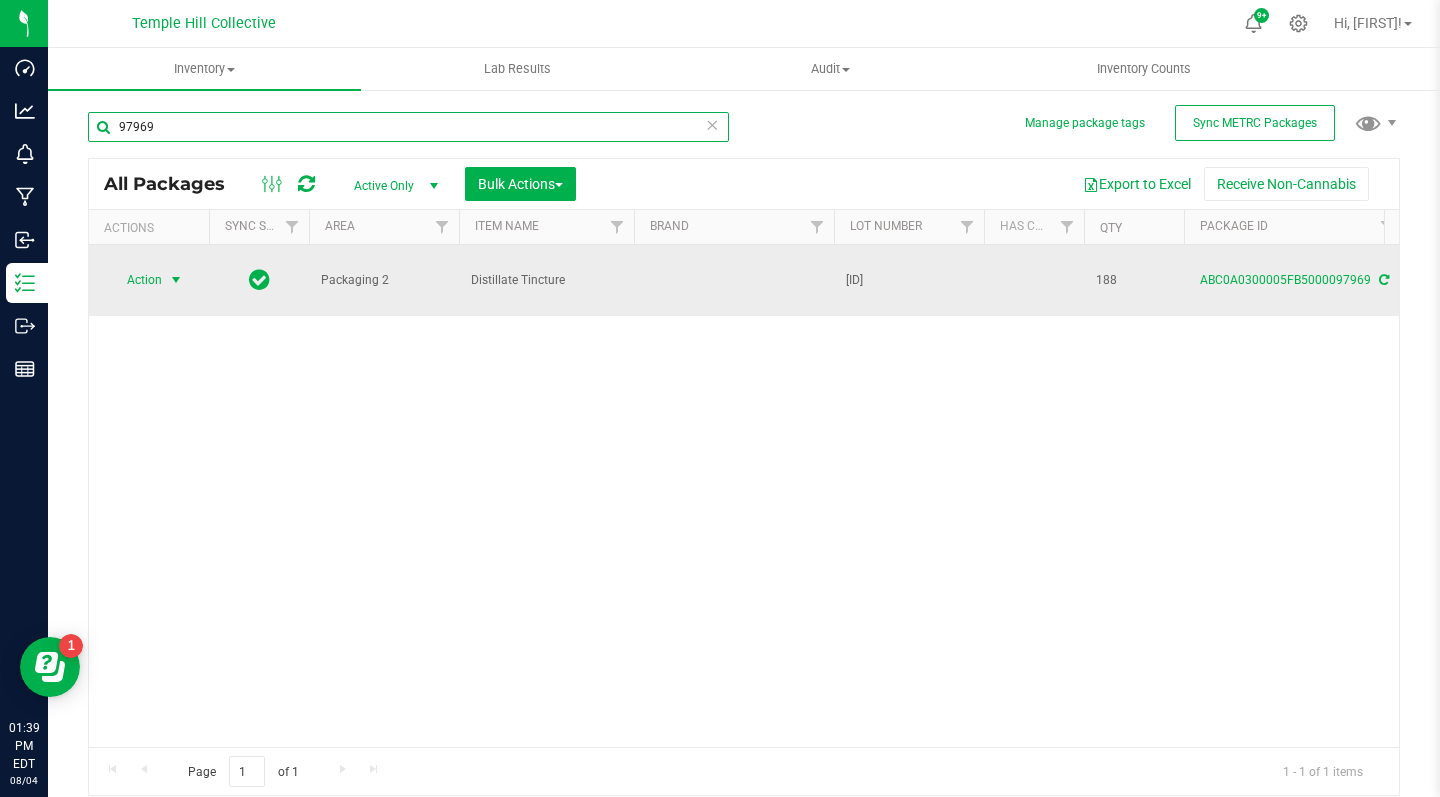 type on "97969" 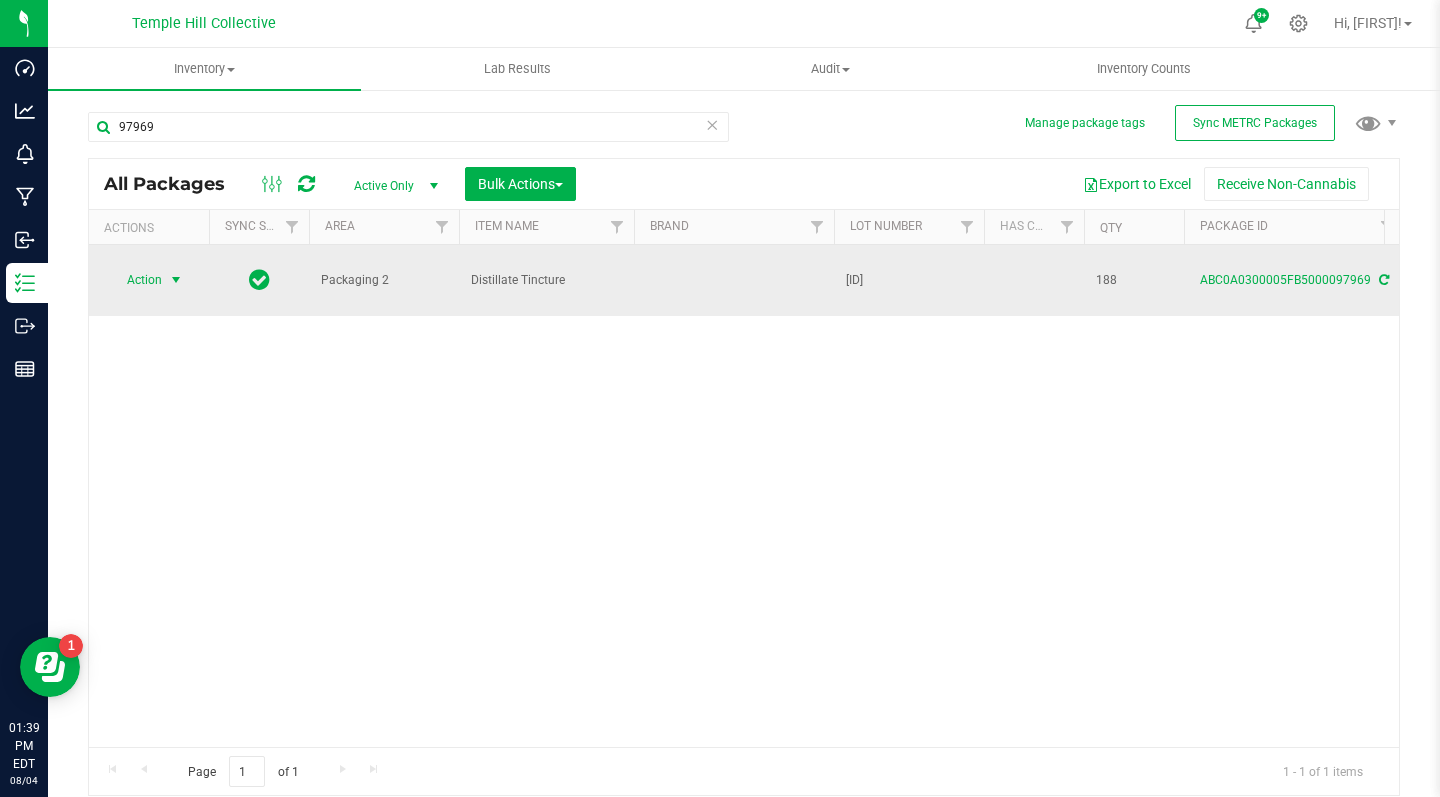 click at bounding box center (176, 280) 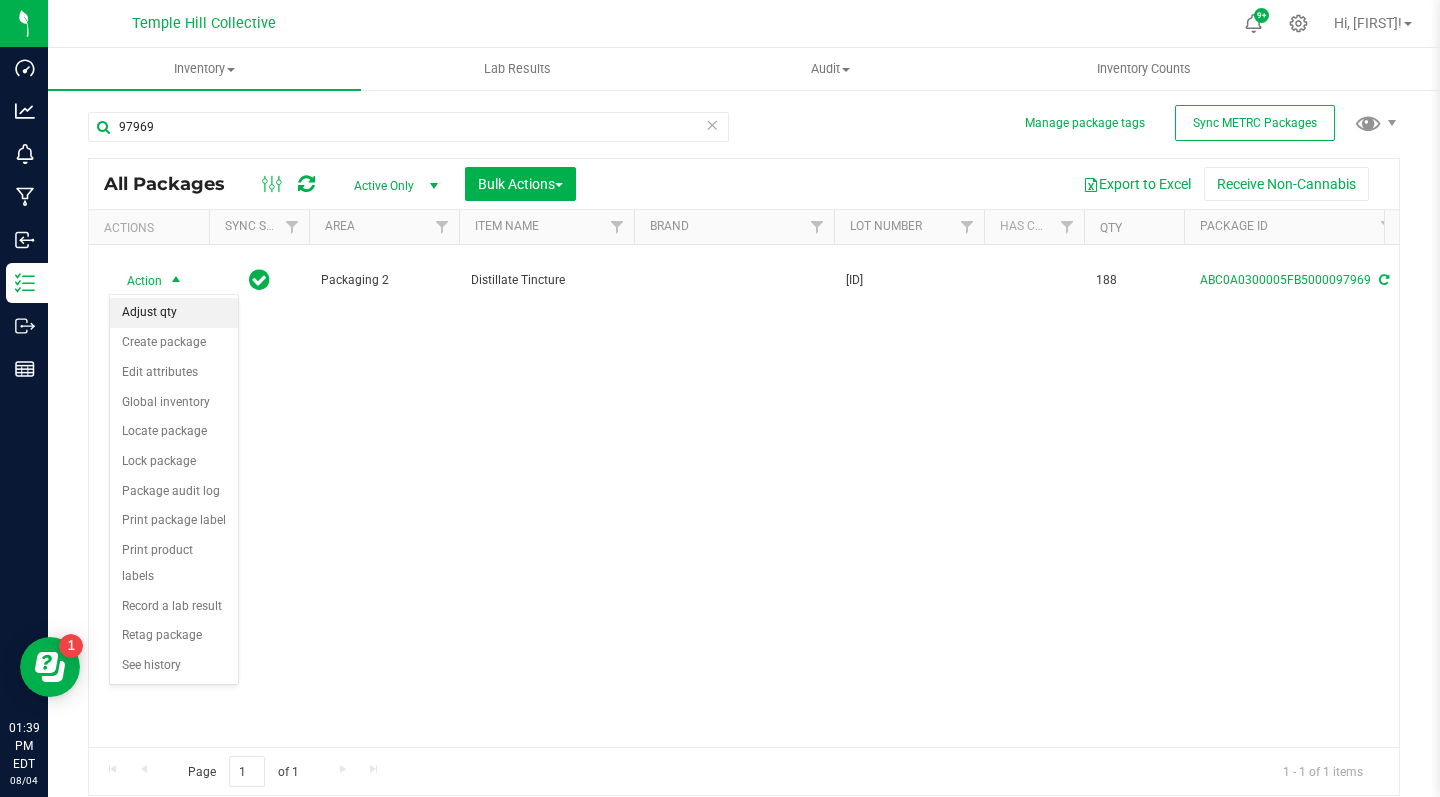 click on "Adjust qty" at bounding box center (174, 313) 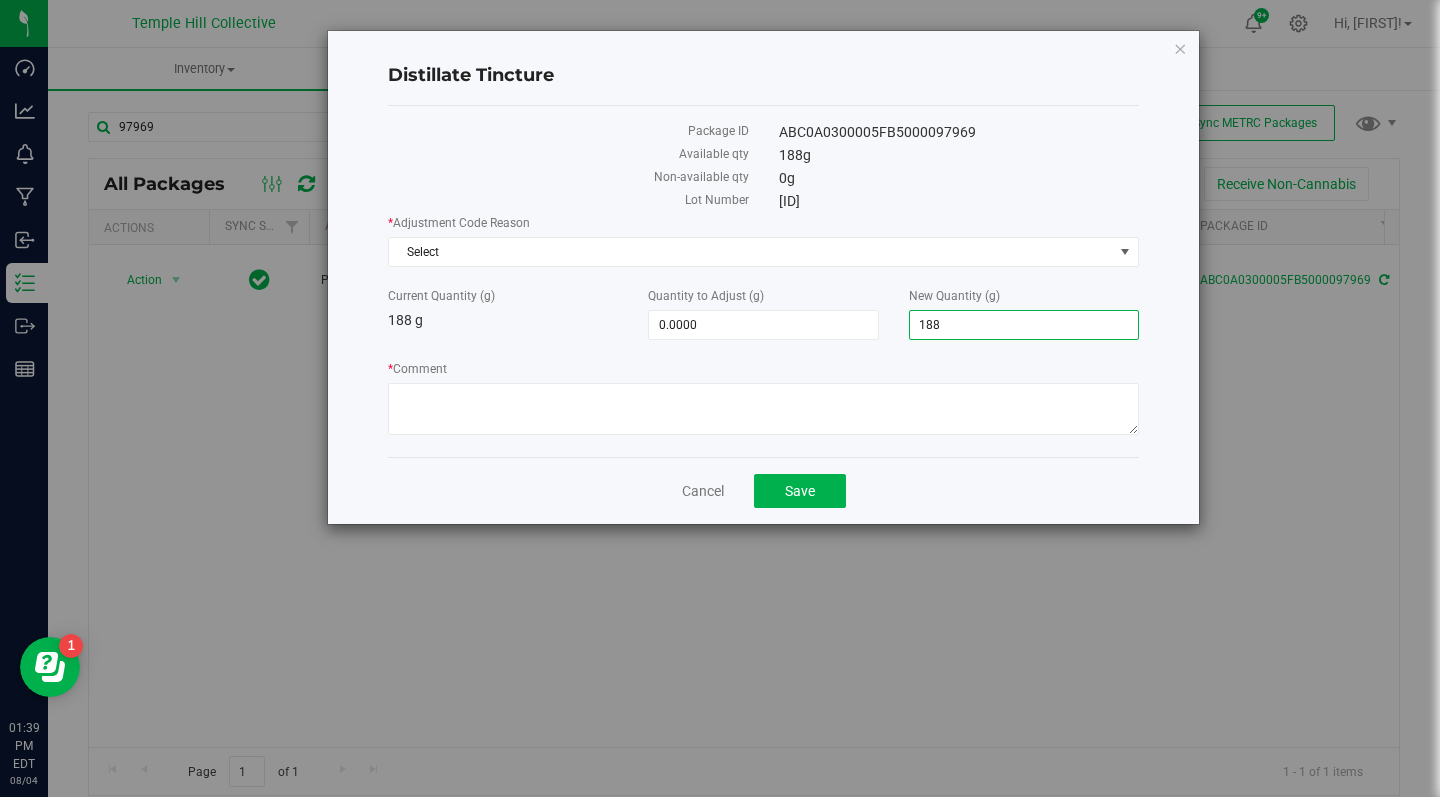 drag, startPoint x: 989, startPoint y: 321, endPoint x: 887, endPoint y: 321, distance: 102 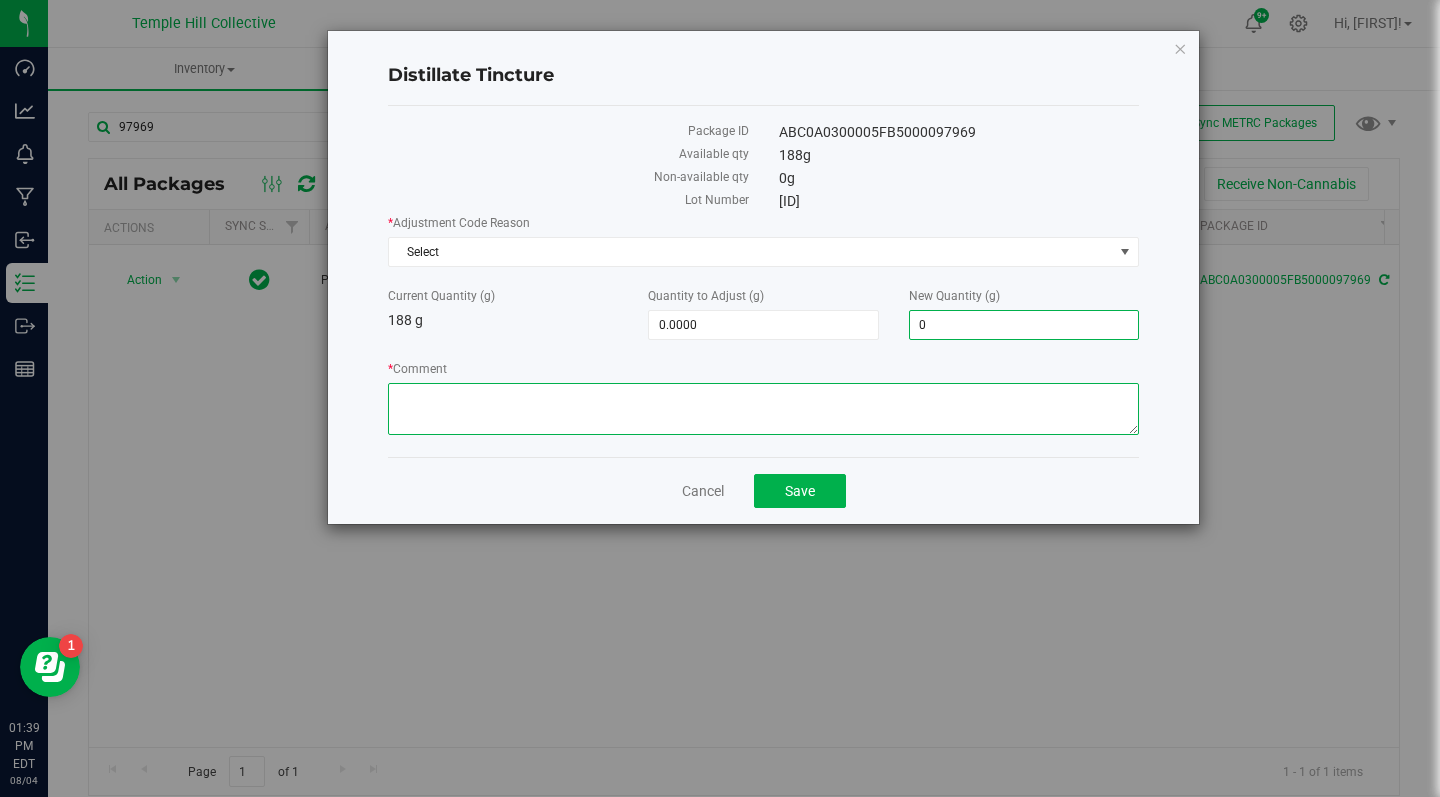 type on "-188.0000" 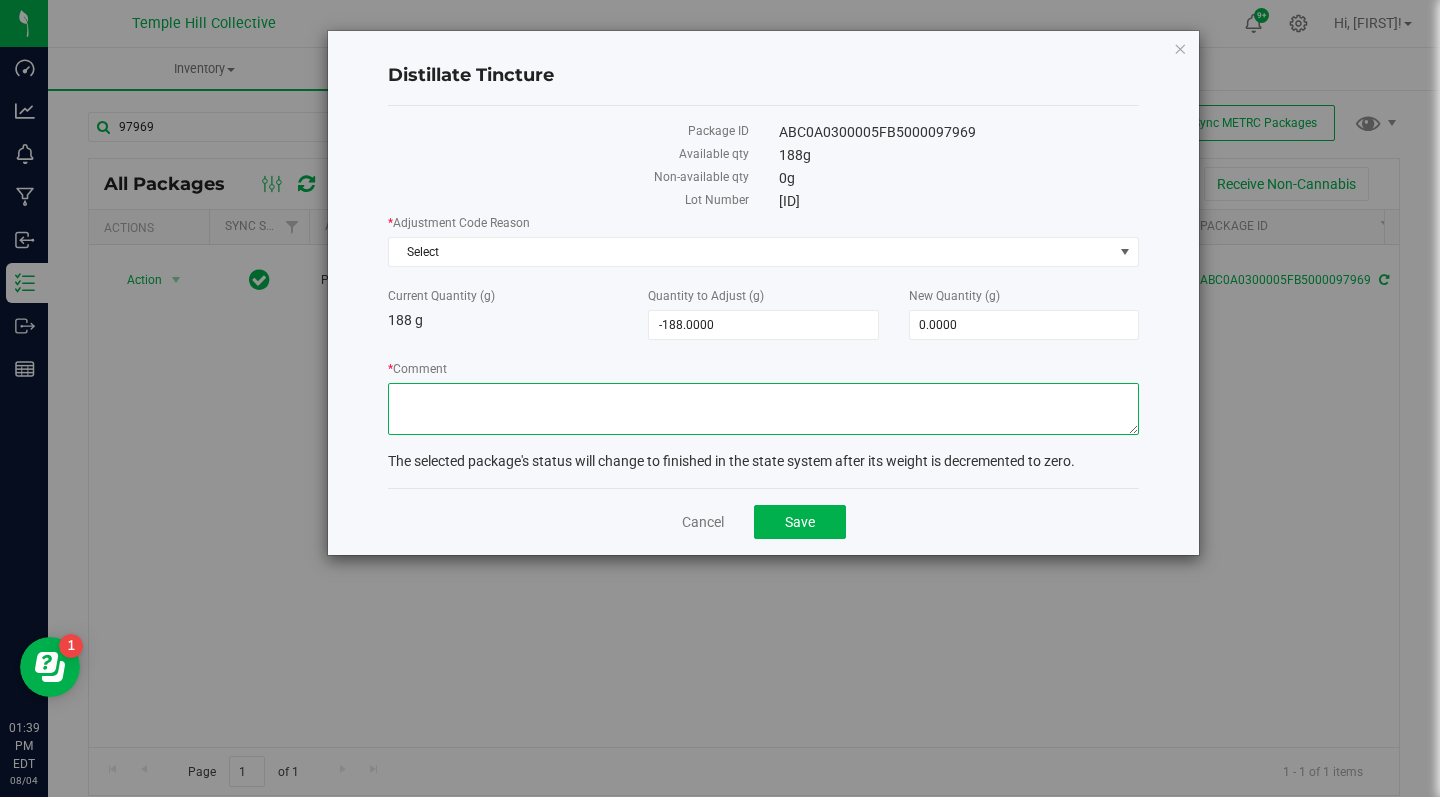 click on "*
Comment" at bounding box center [763, 409] 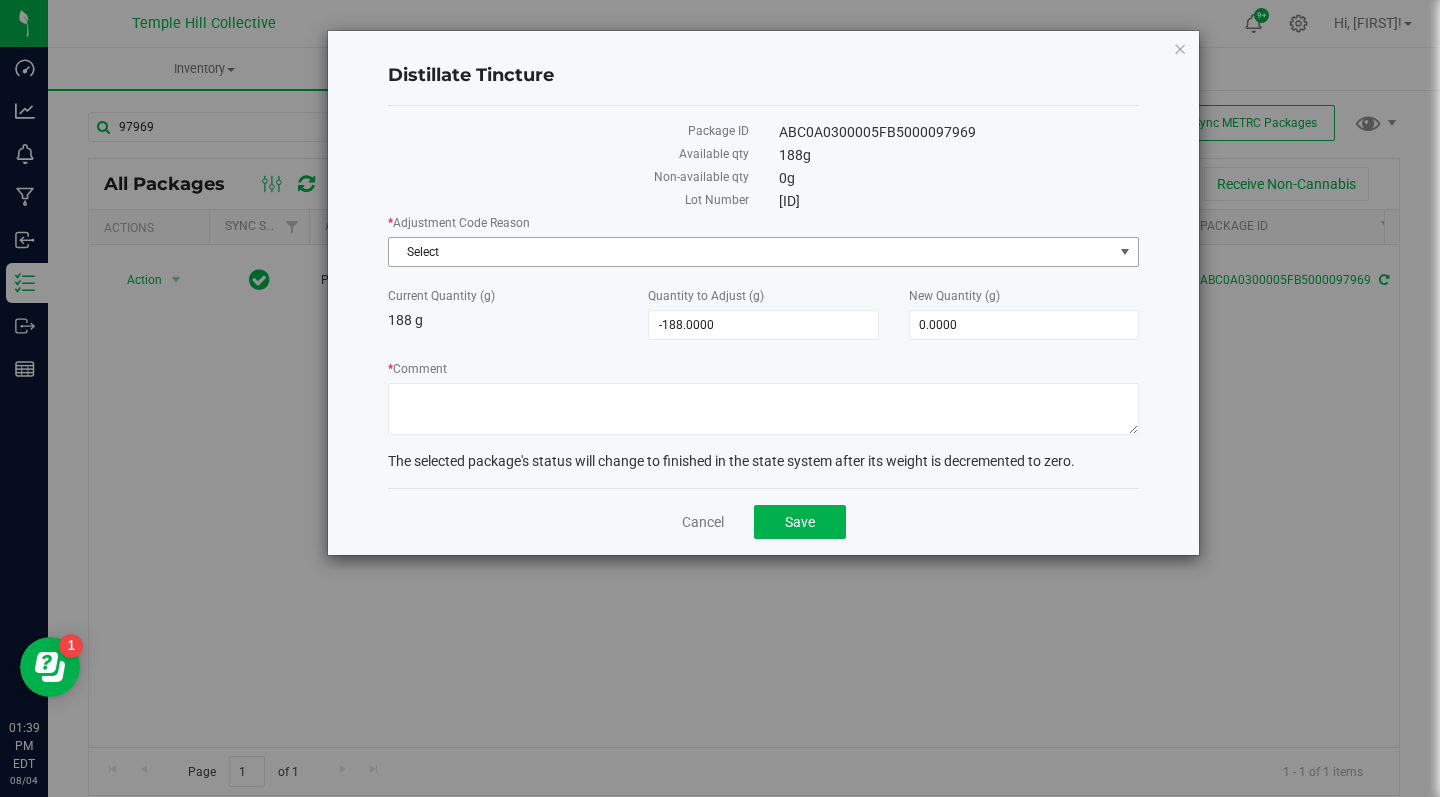 click on "Select" at bounding box center (751, 252) 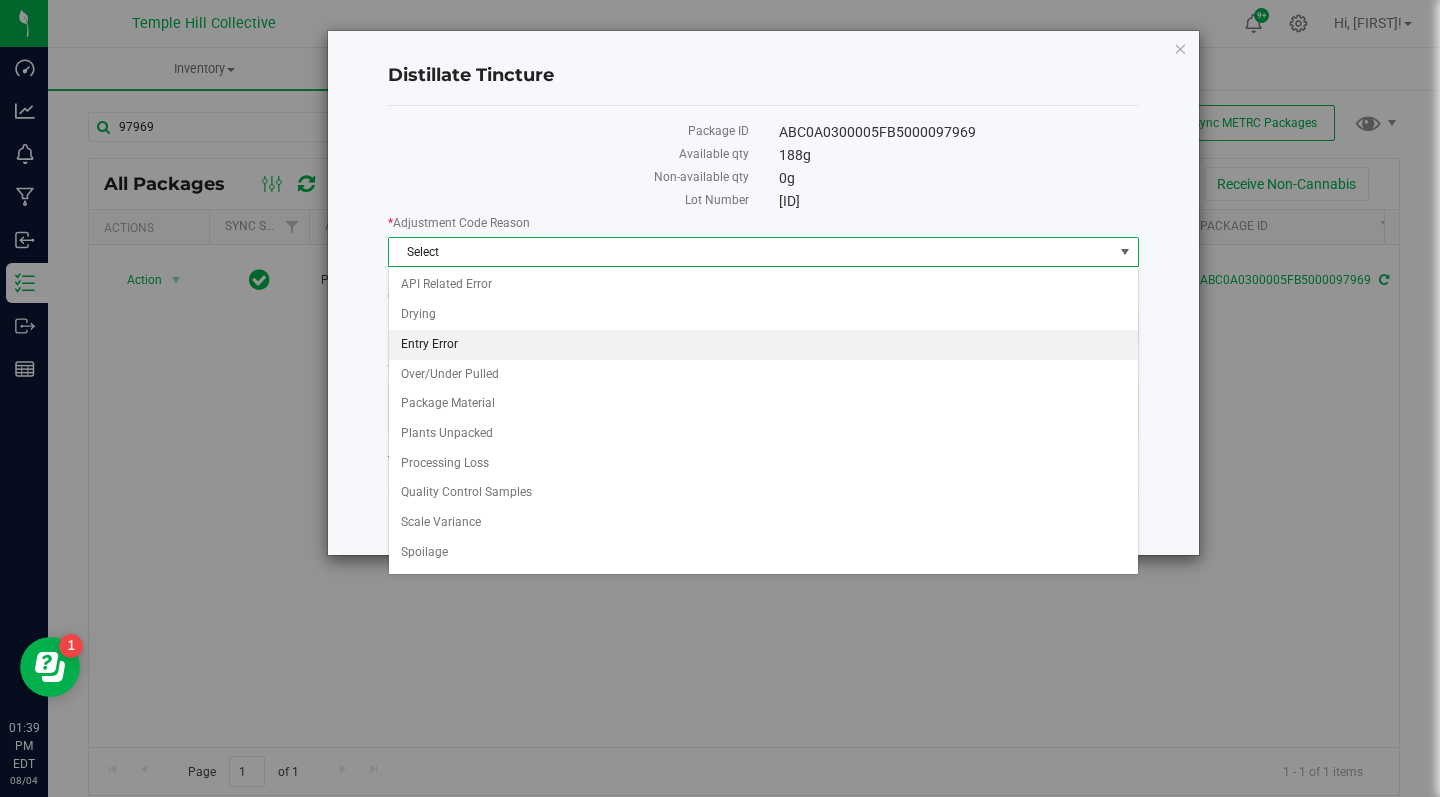 click on "Entry Error" at bounding box center (763, 345) 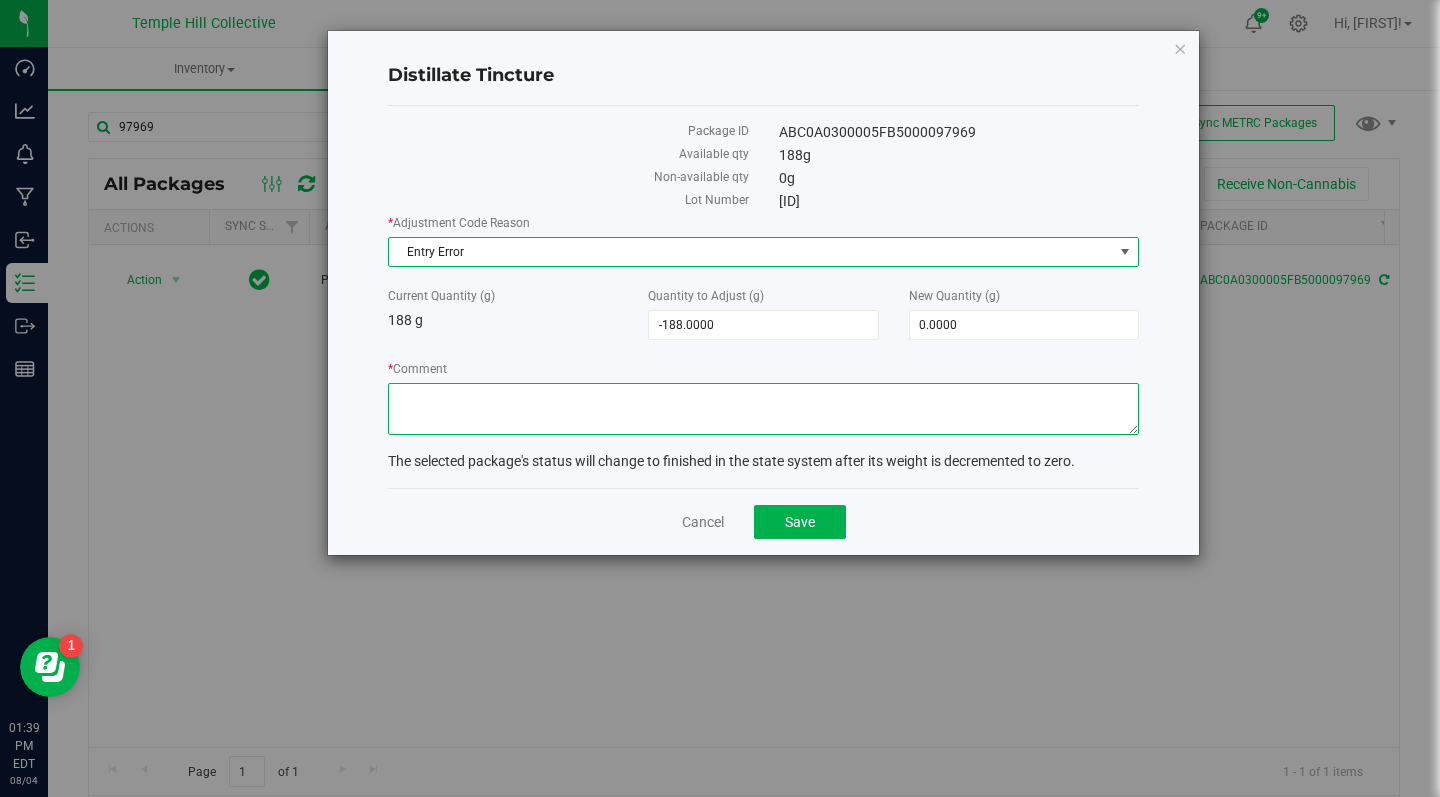 click on "*
Comment" at bounding box center [763, 409] 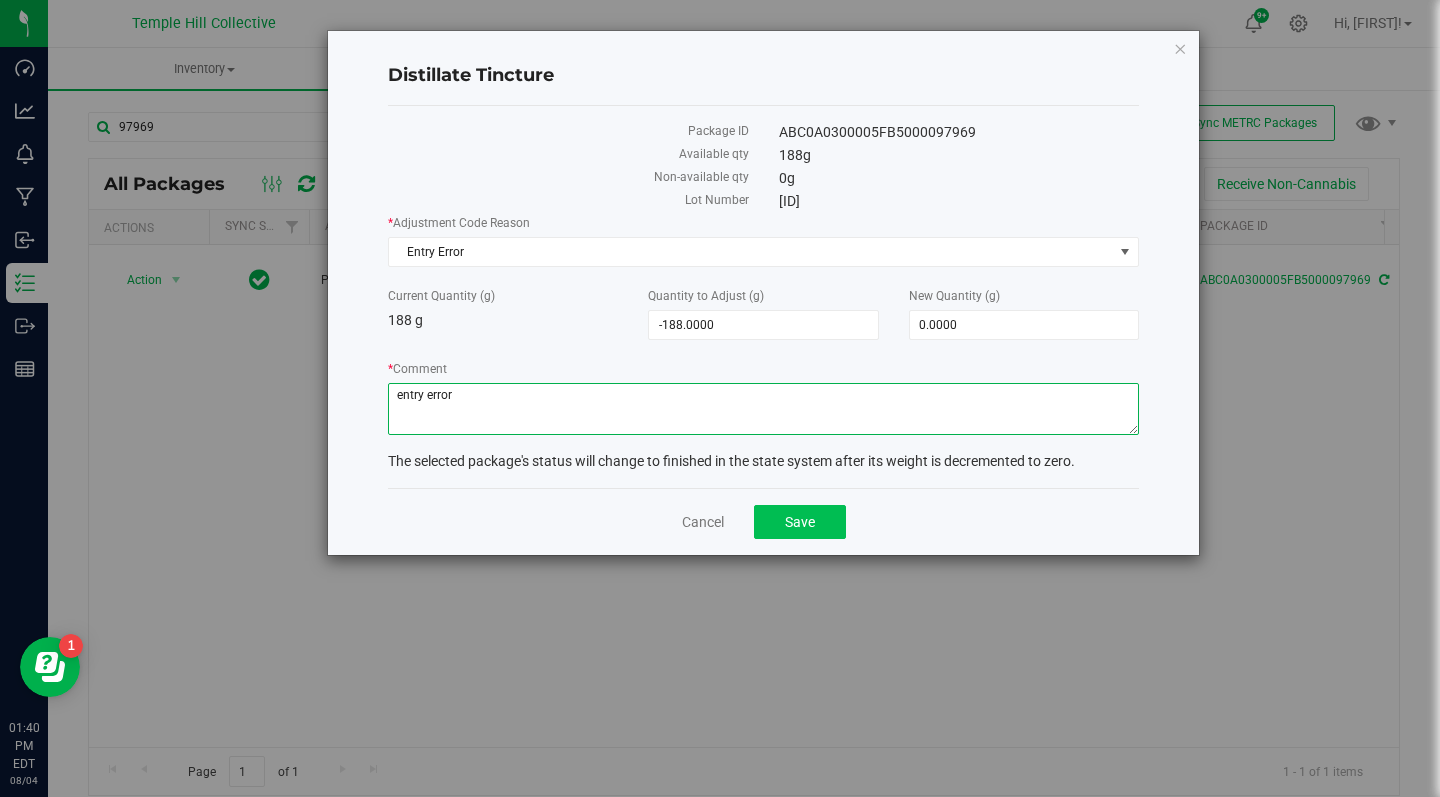 type on "entry error" 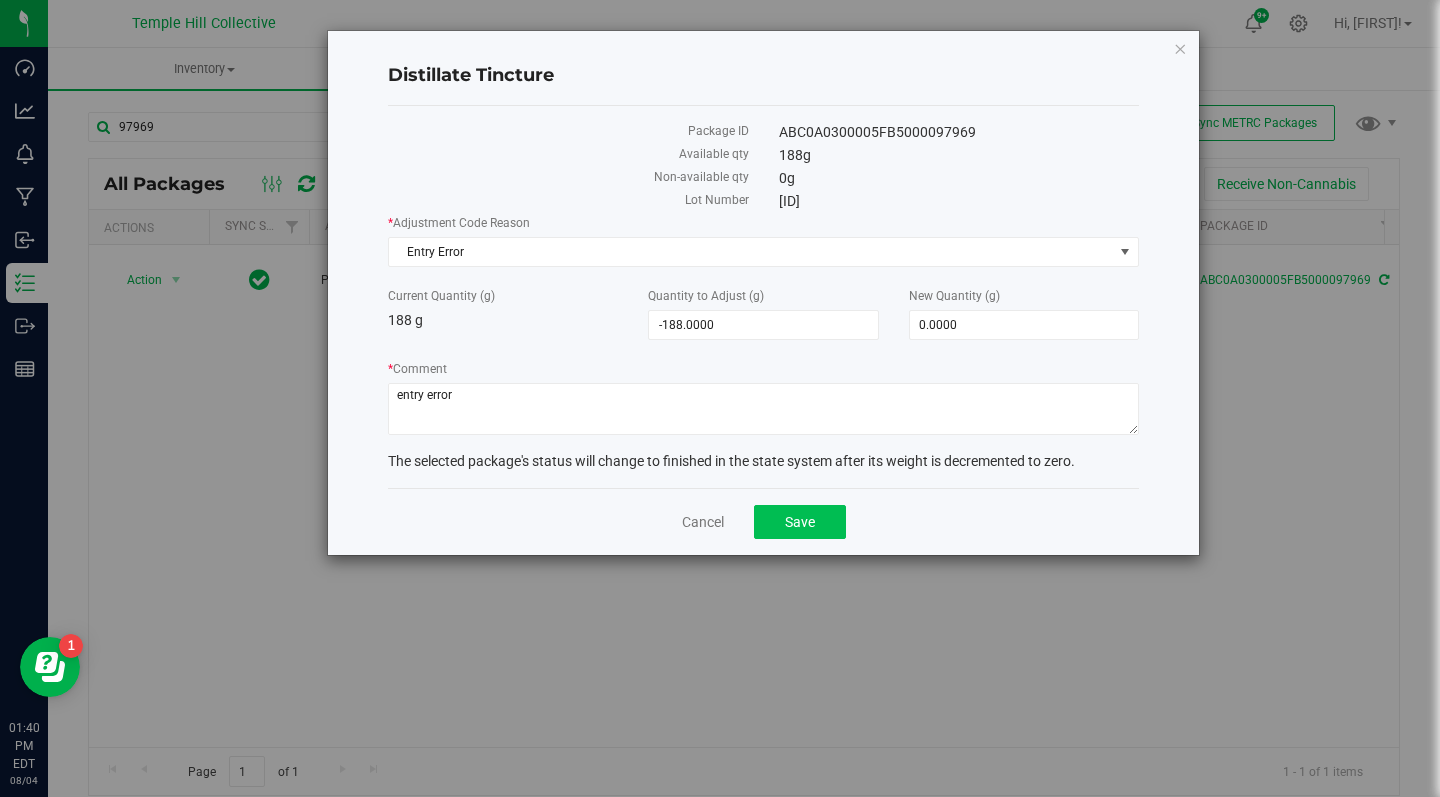 click on "Save" 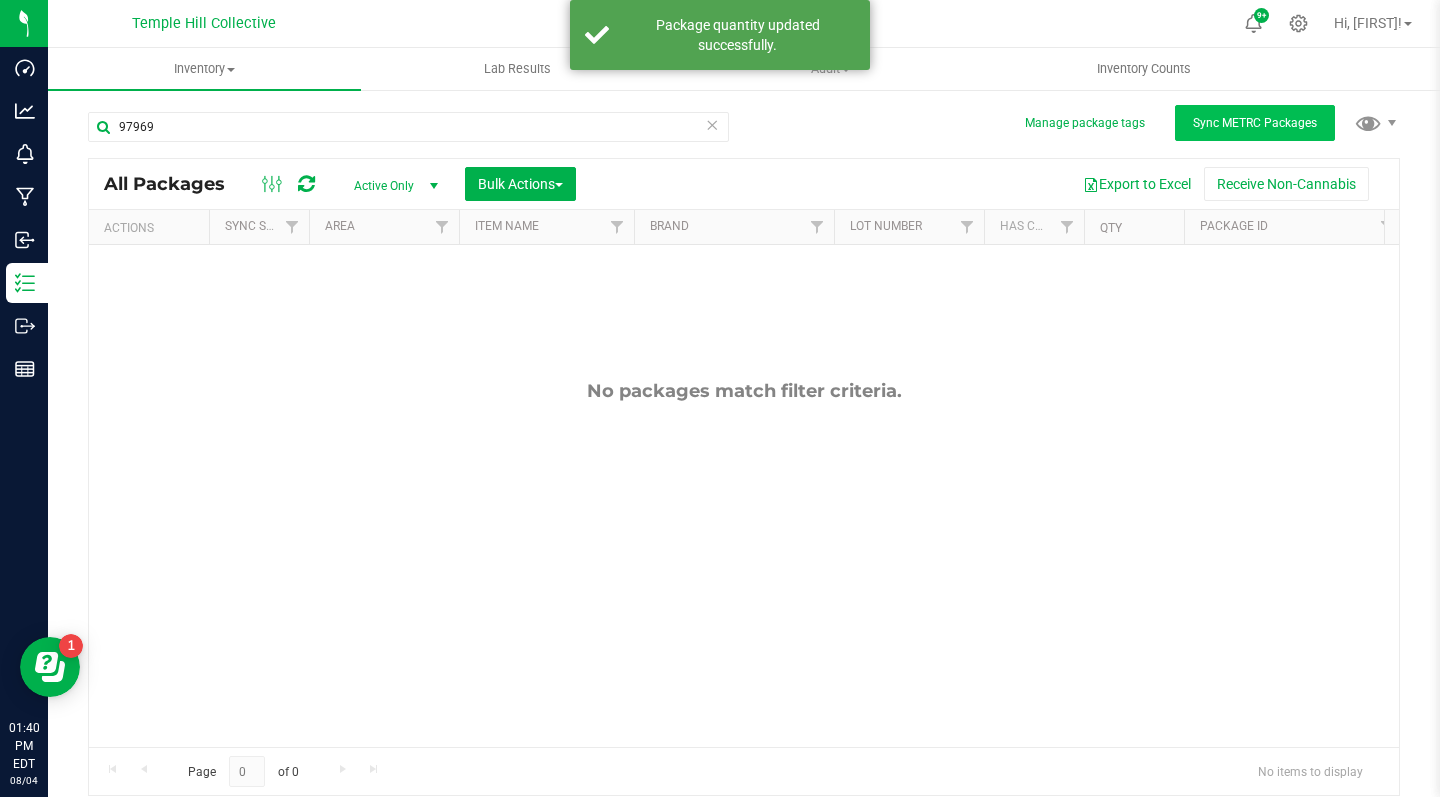 click on "Sync METRC Packages" at bounding box center [1255, 123] 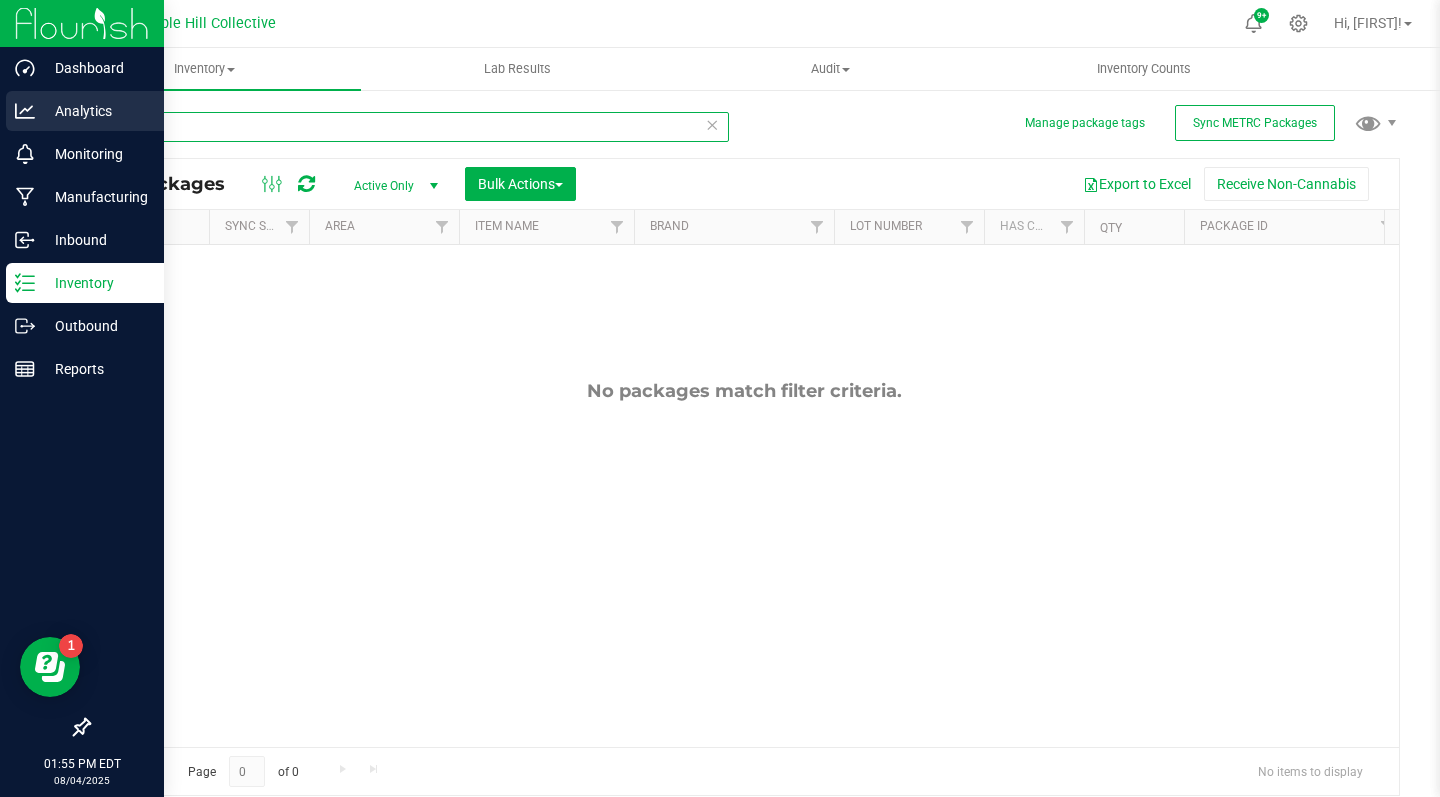 drag, startPoint x: 180, startPoint y: 121, endPoint x: 36, endPoint y: 115, distance: 144.12494 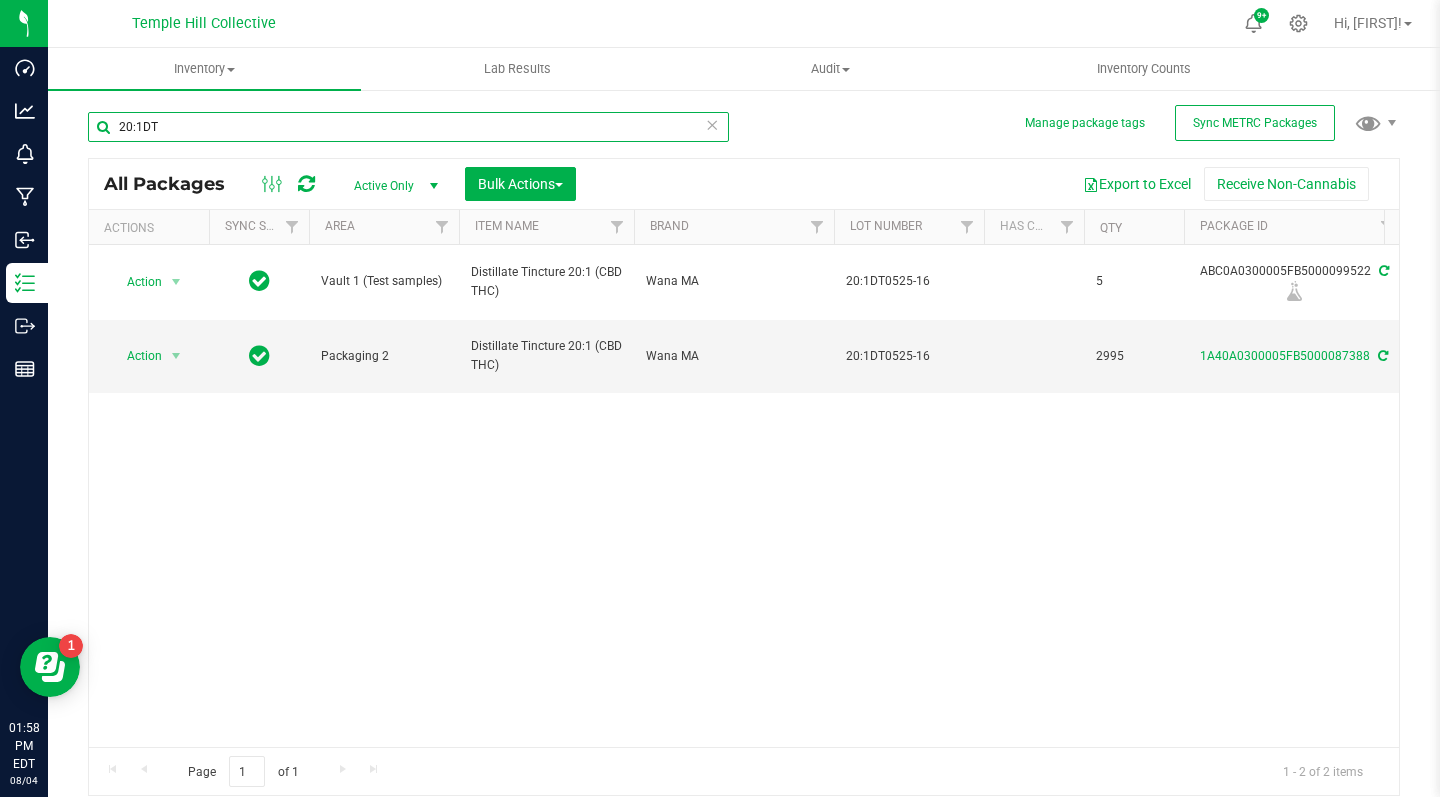 drag, startPoint x: 170, startPoint y: 128, endPoint x: 86, endPoint y: 128, distance: 84 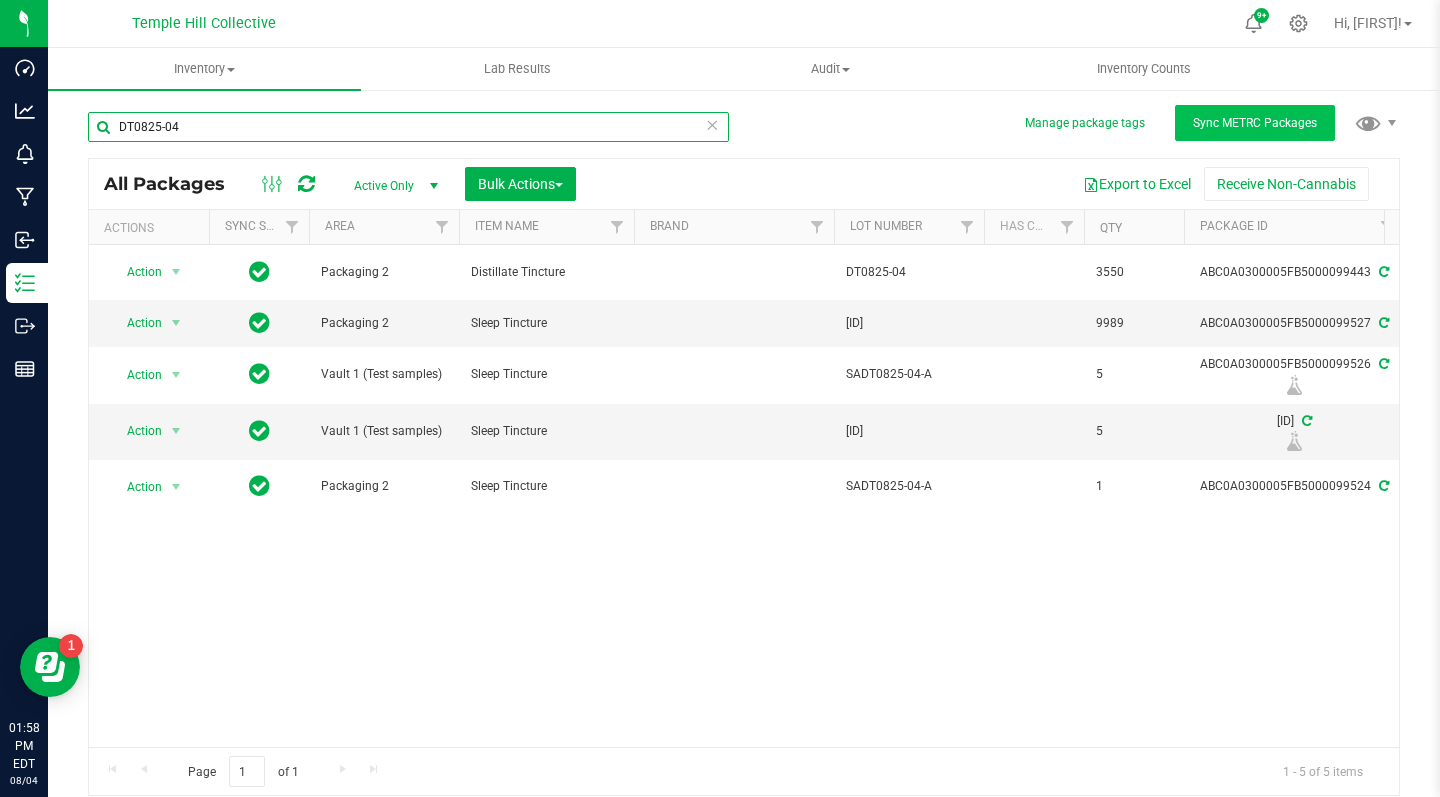 type on "DT0825-04" 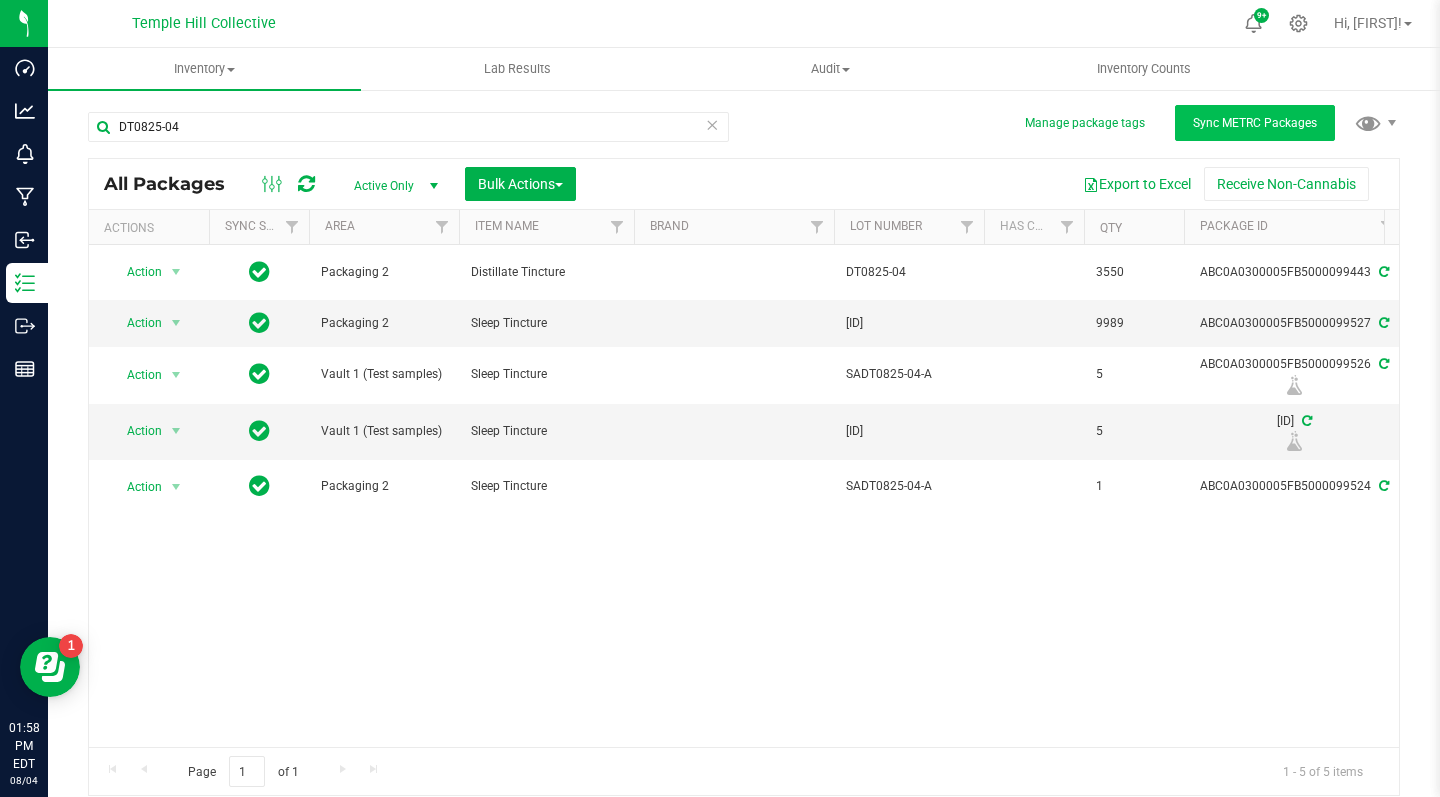click on "Sync METRC Packages" at bounding box center (1255, 123) 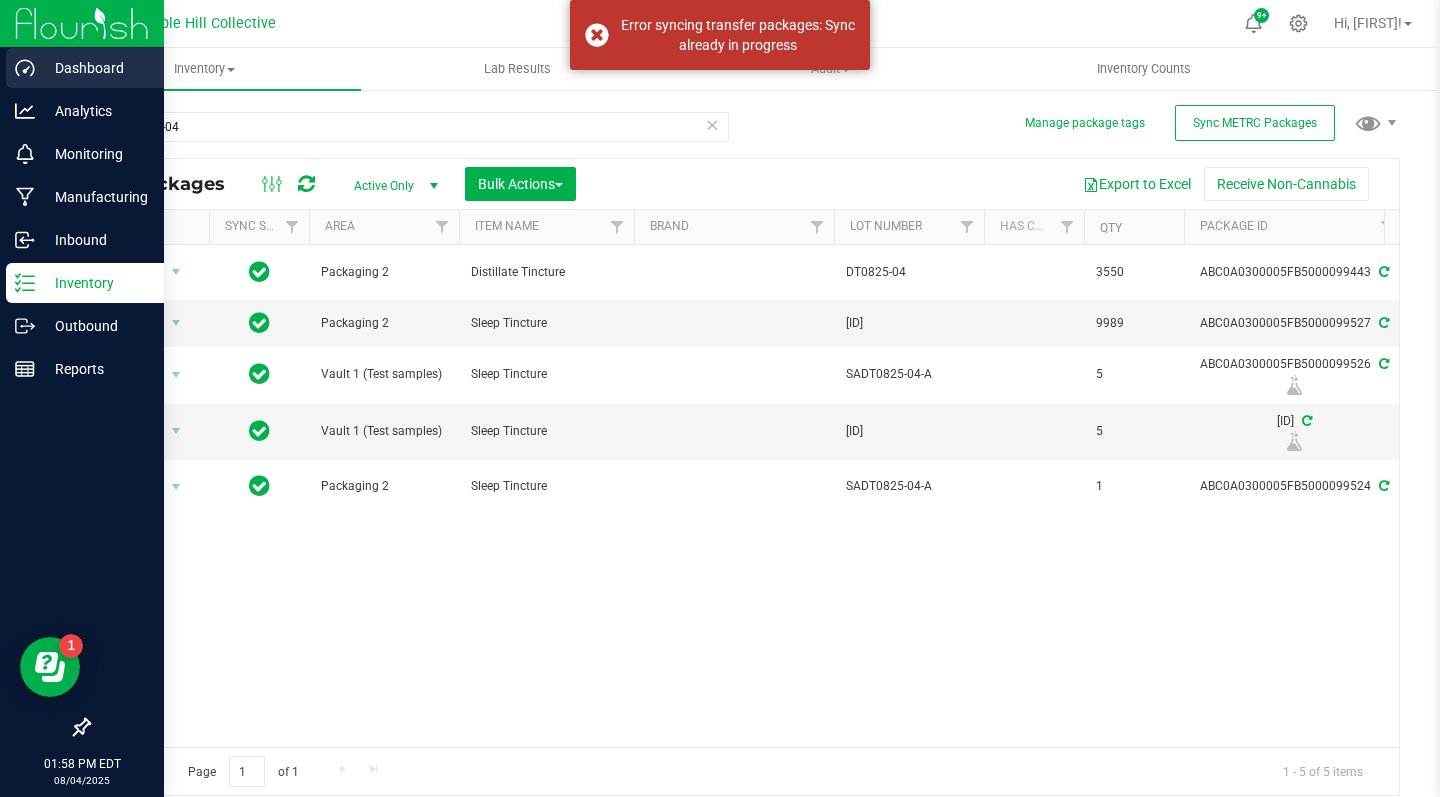 click on "Dashboard" at bounding box center (85, 68) 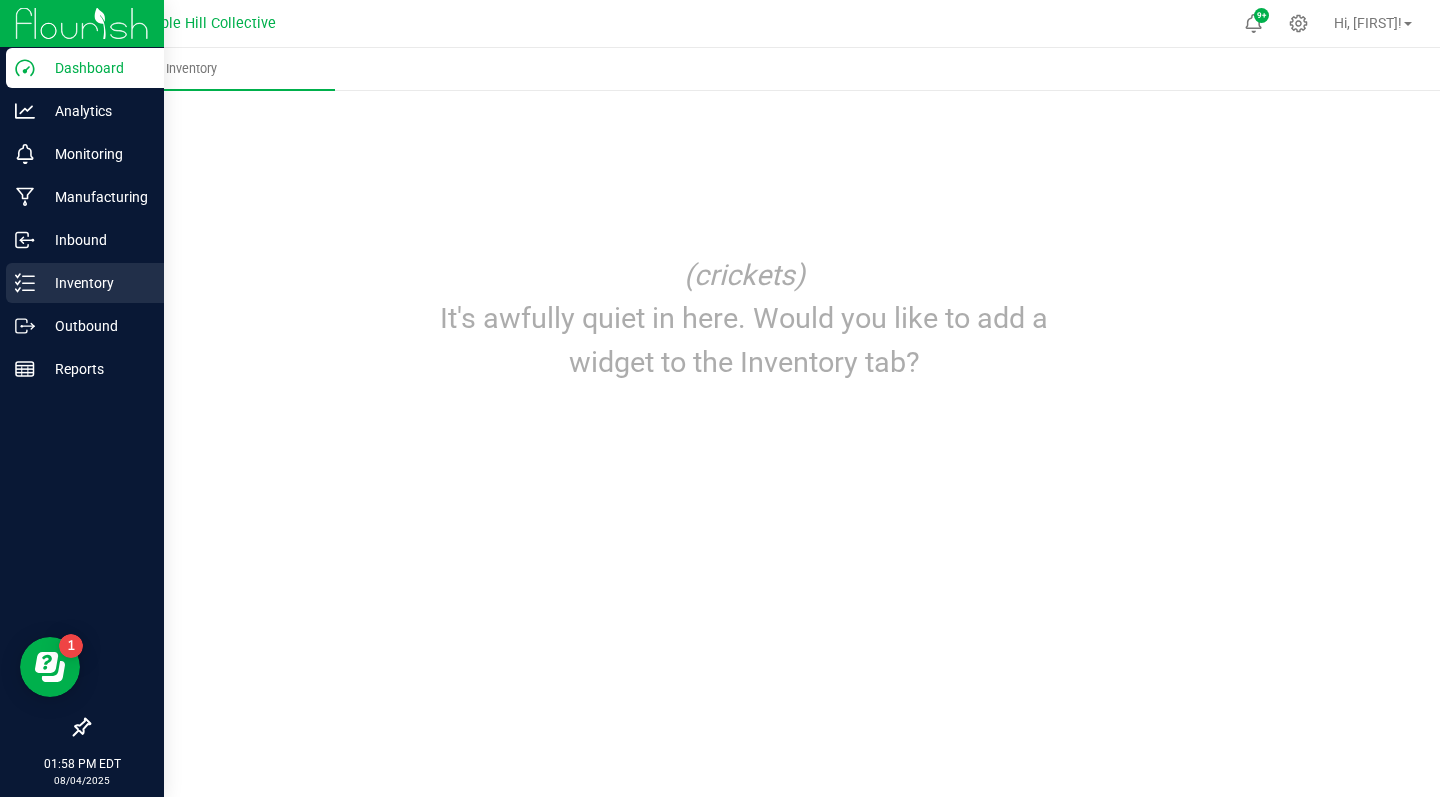 click on "Inventory" at bounding box center [95, 283] 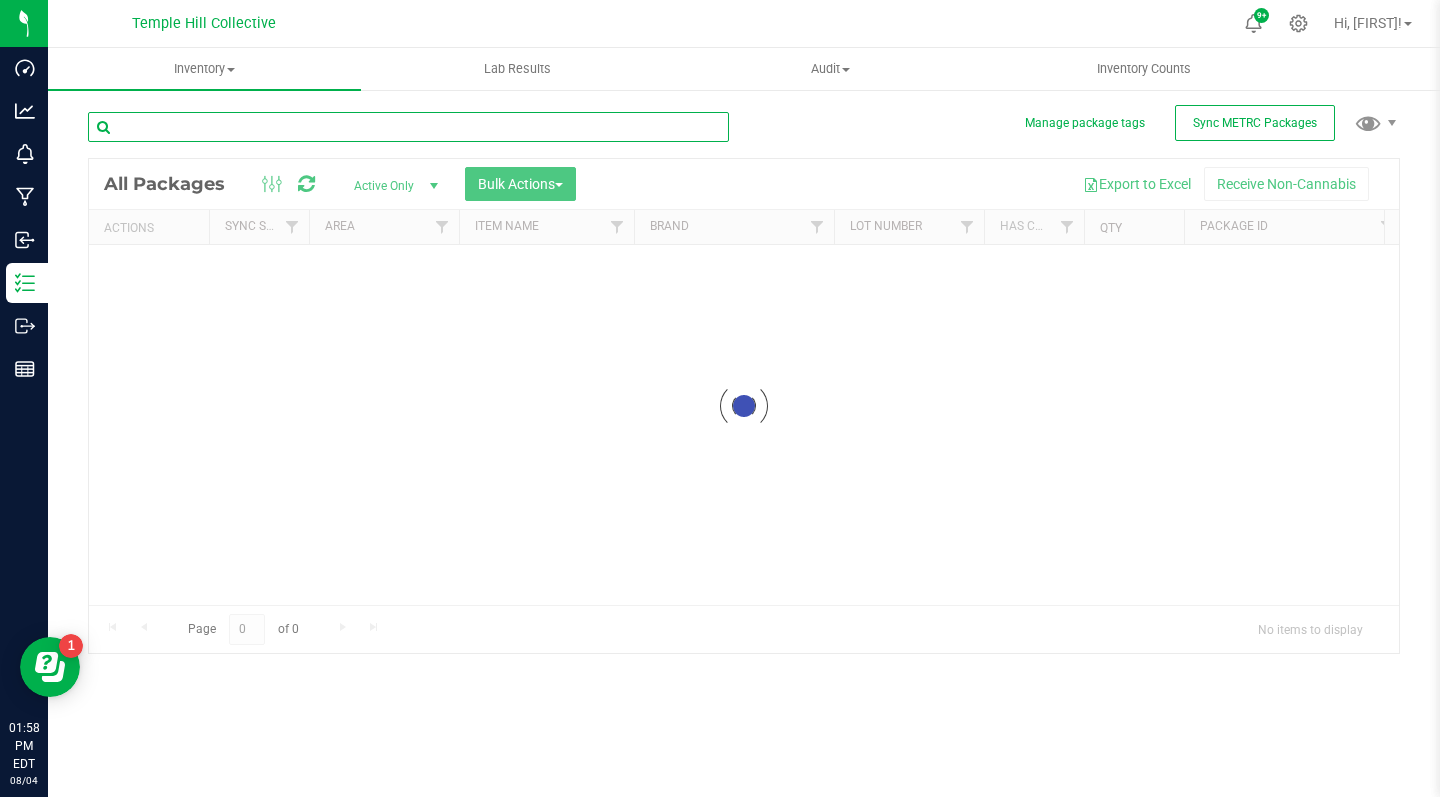 click at bounding box center [408, 127] 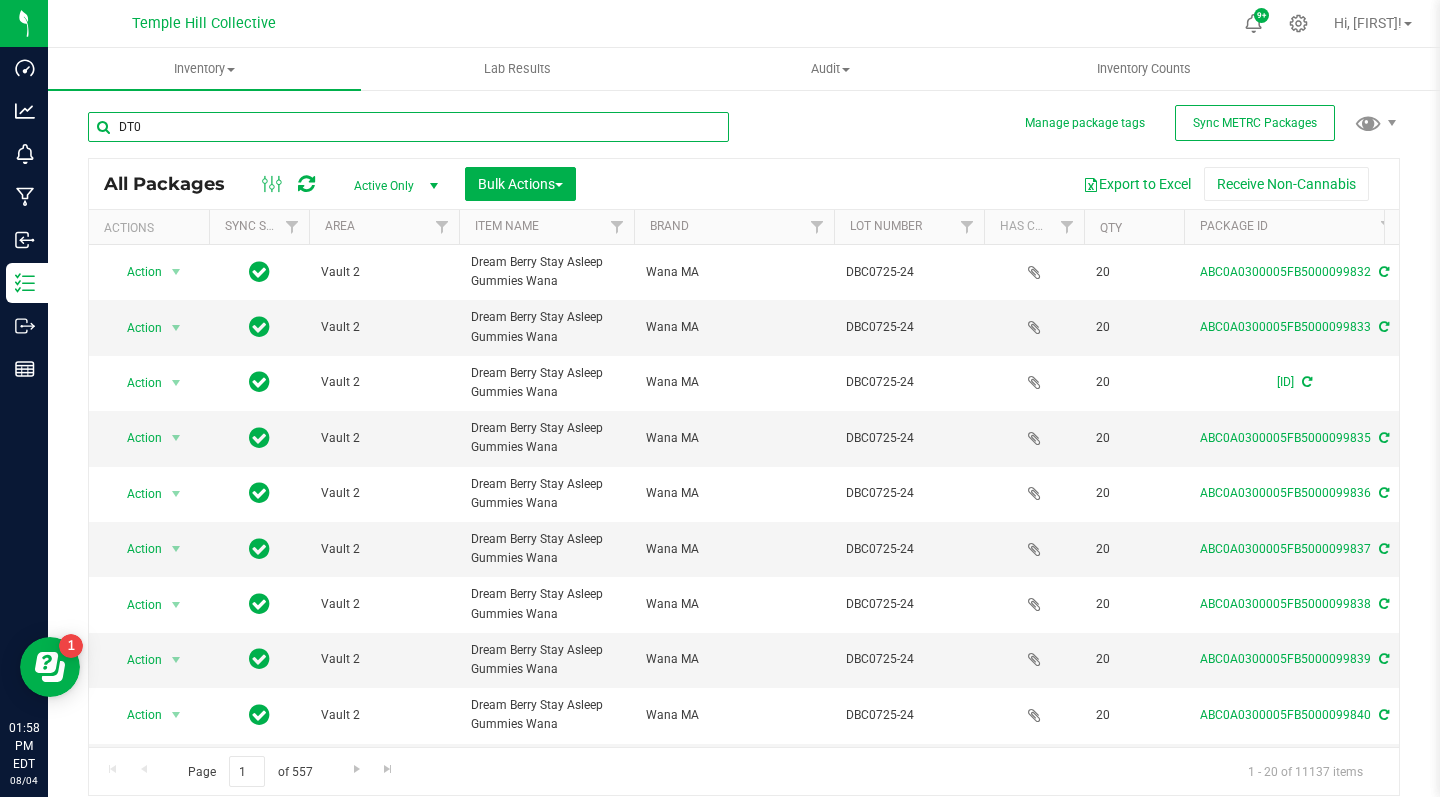 type on "[ID]" 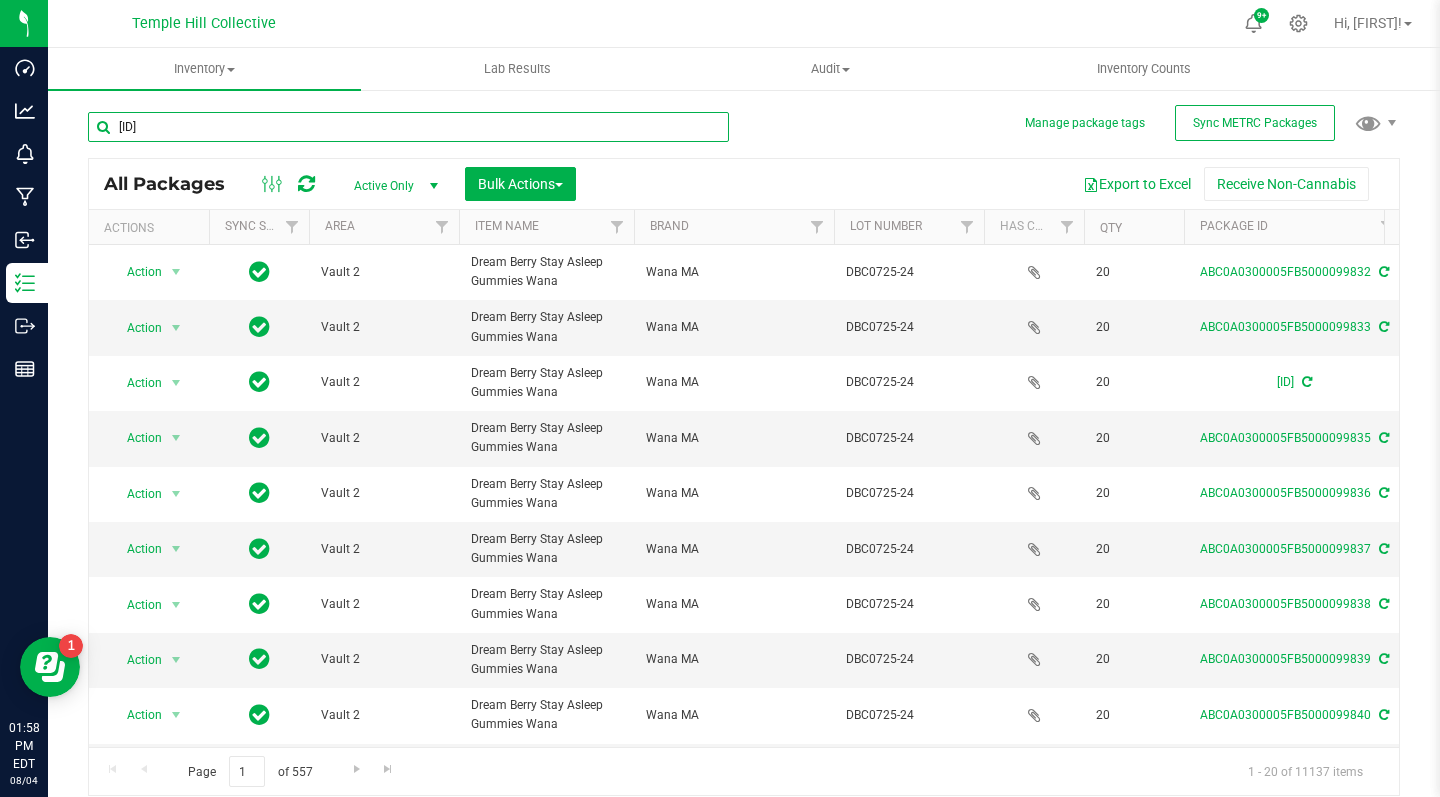 type on "2026-07-24" 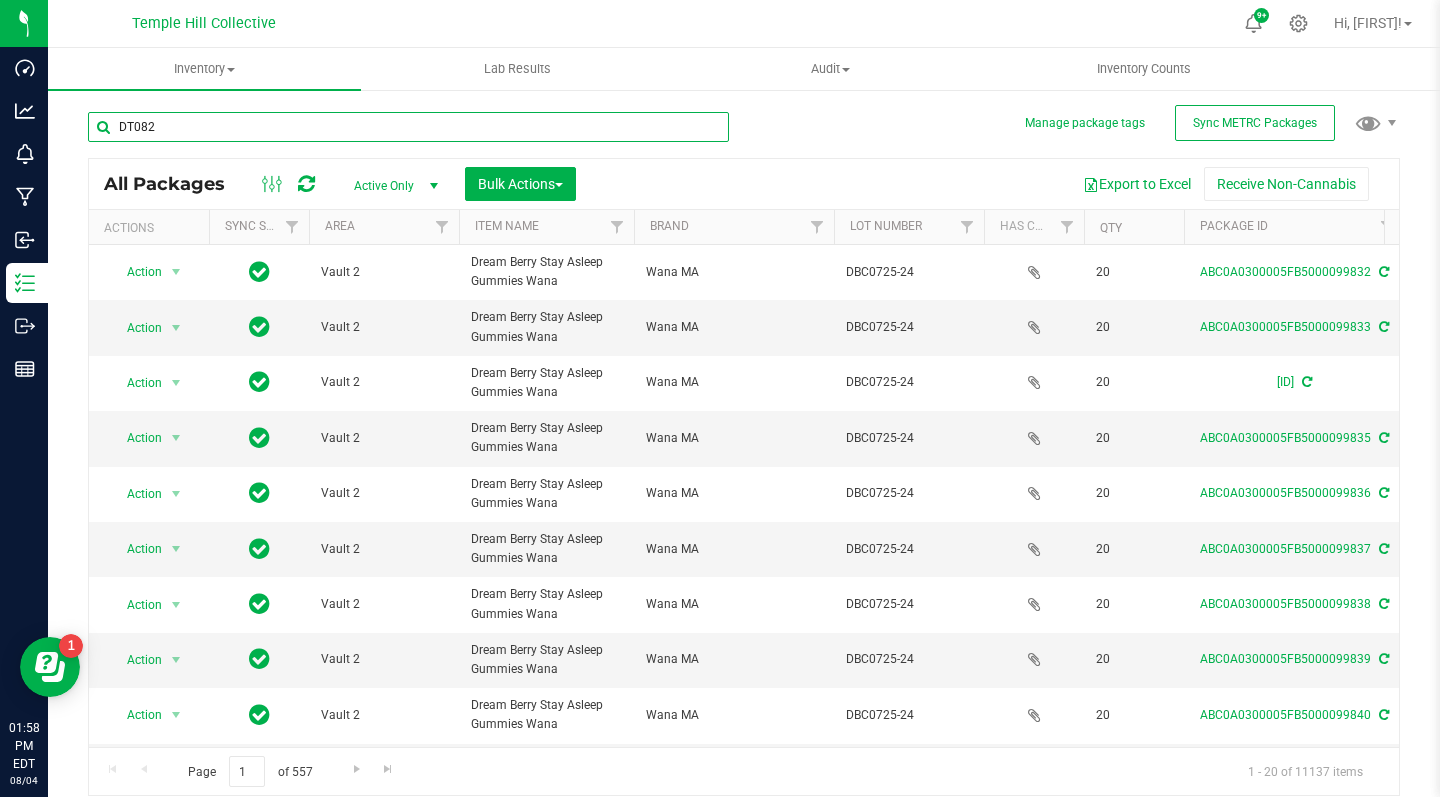 type on "2026-07-24" 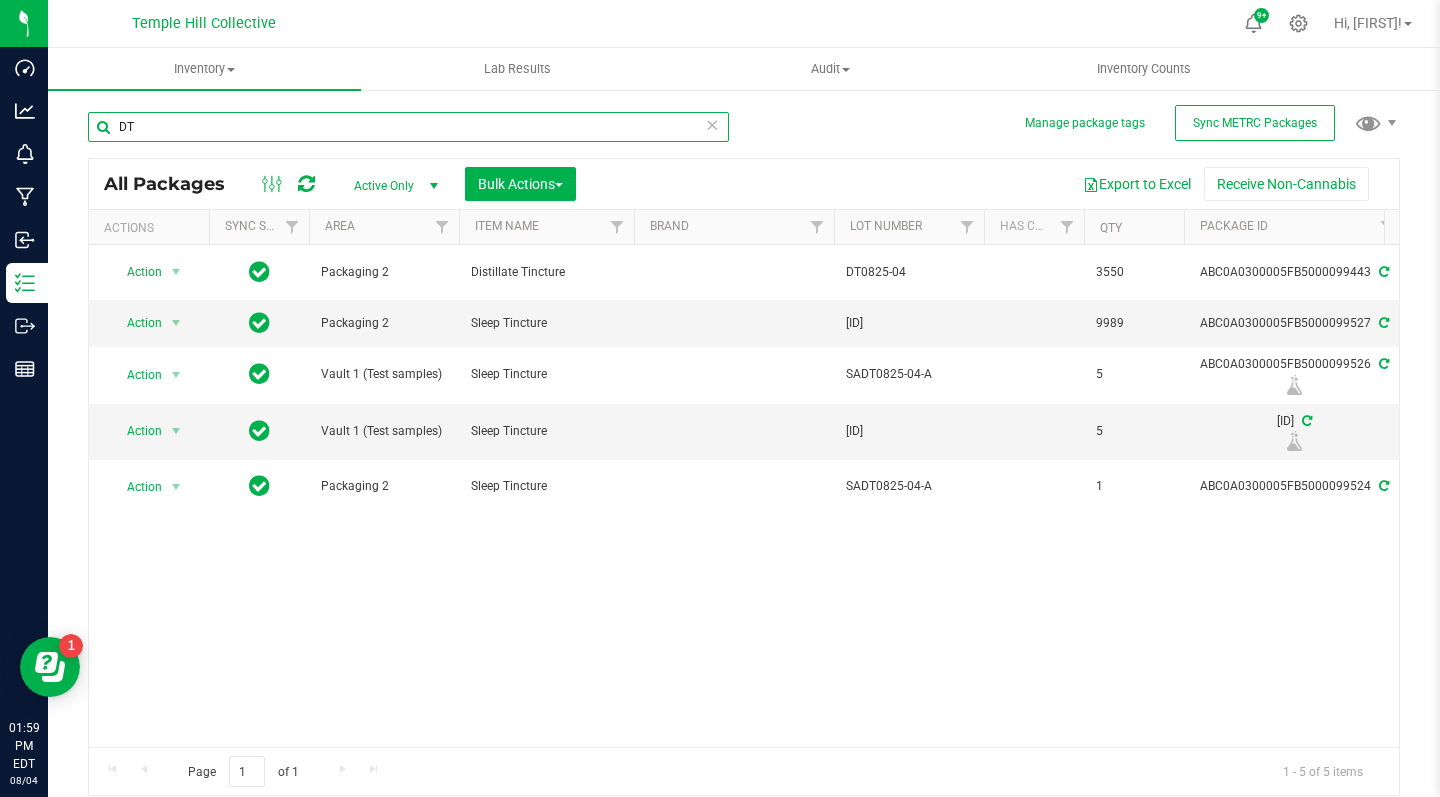 type on "D" 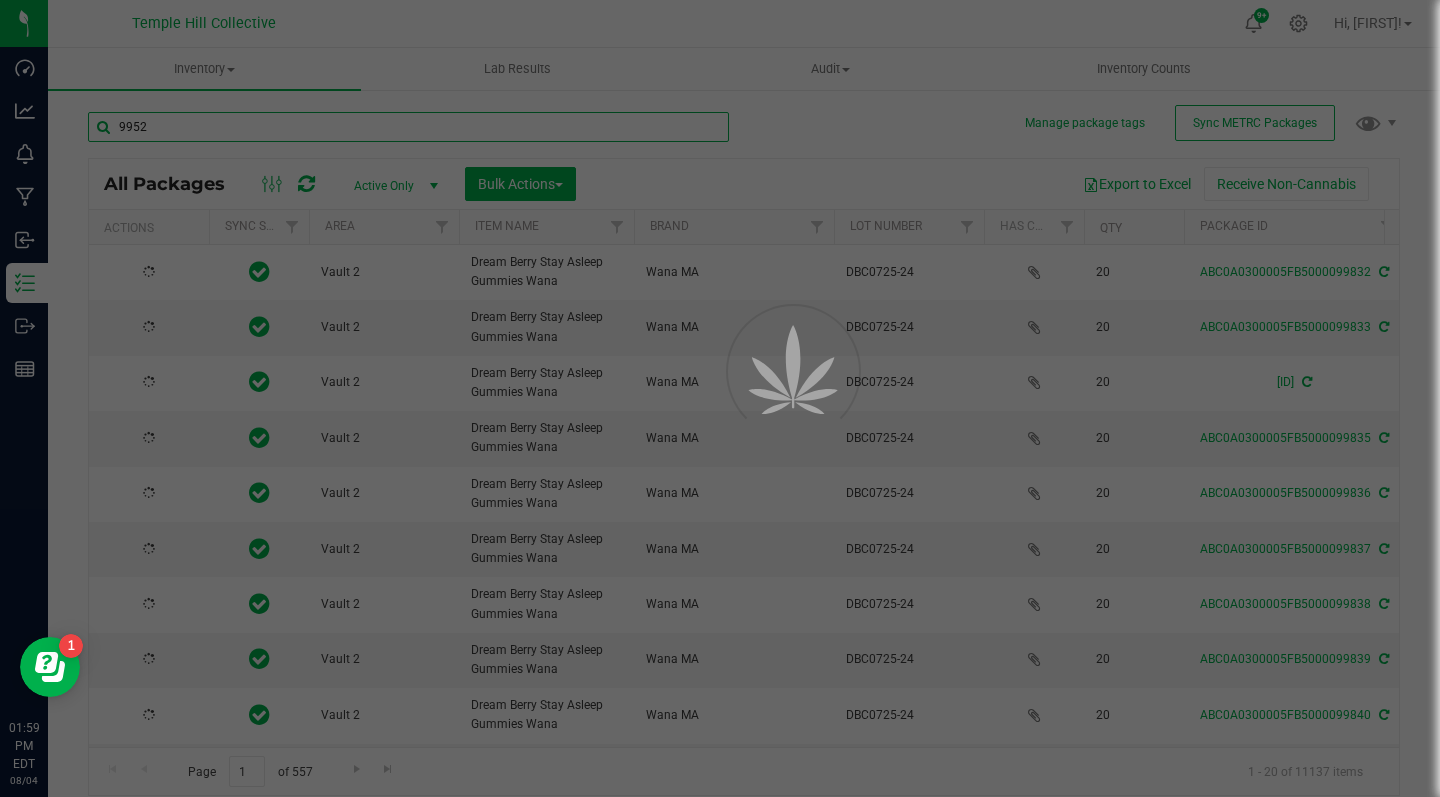 type on "99523" 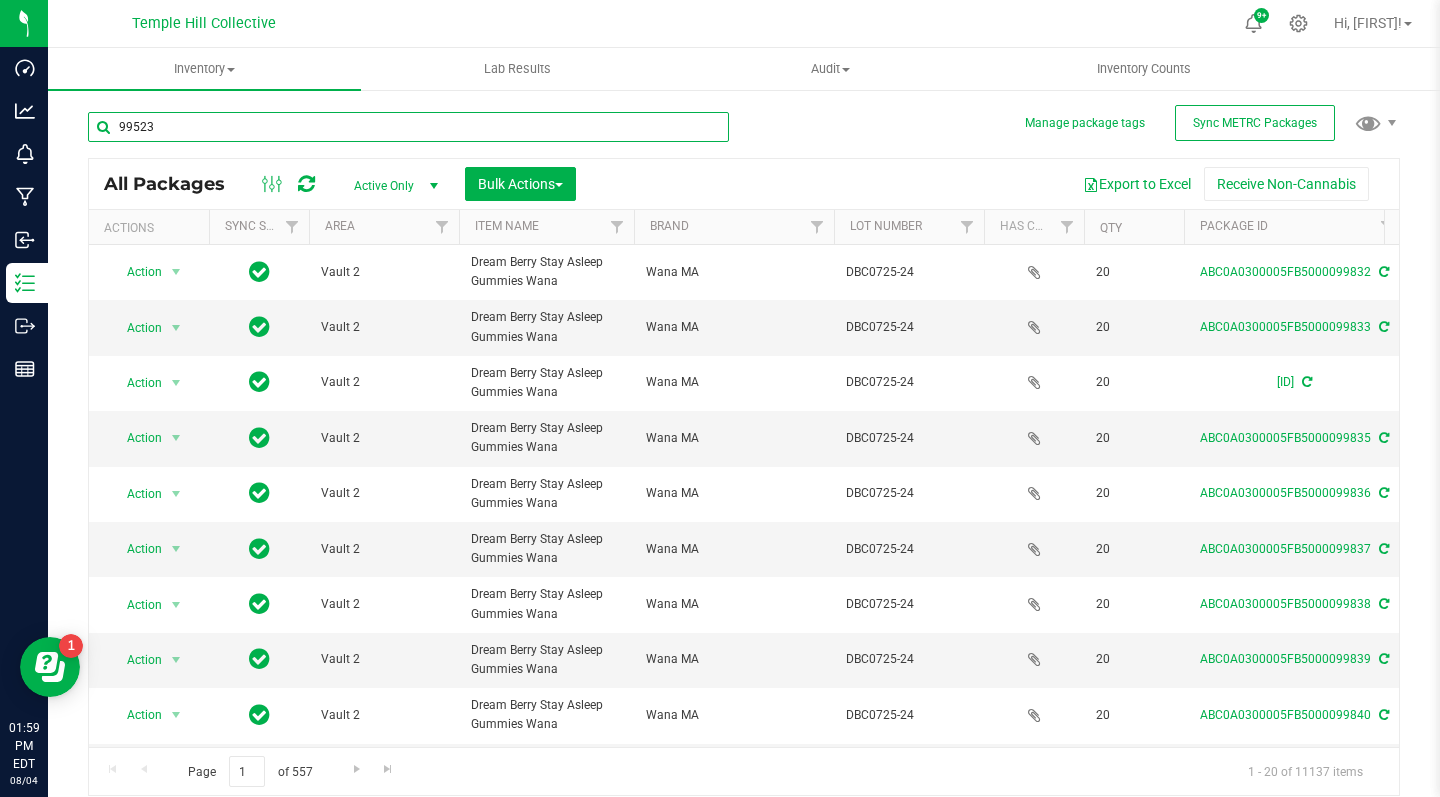 type on "2026-07-24" 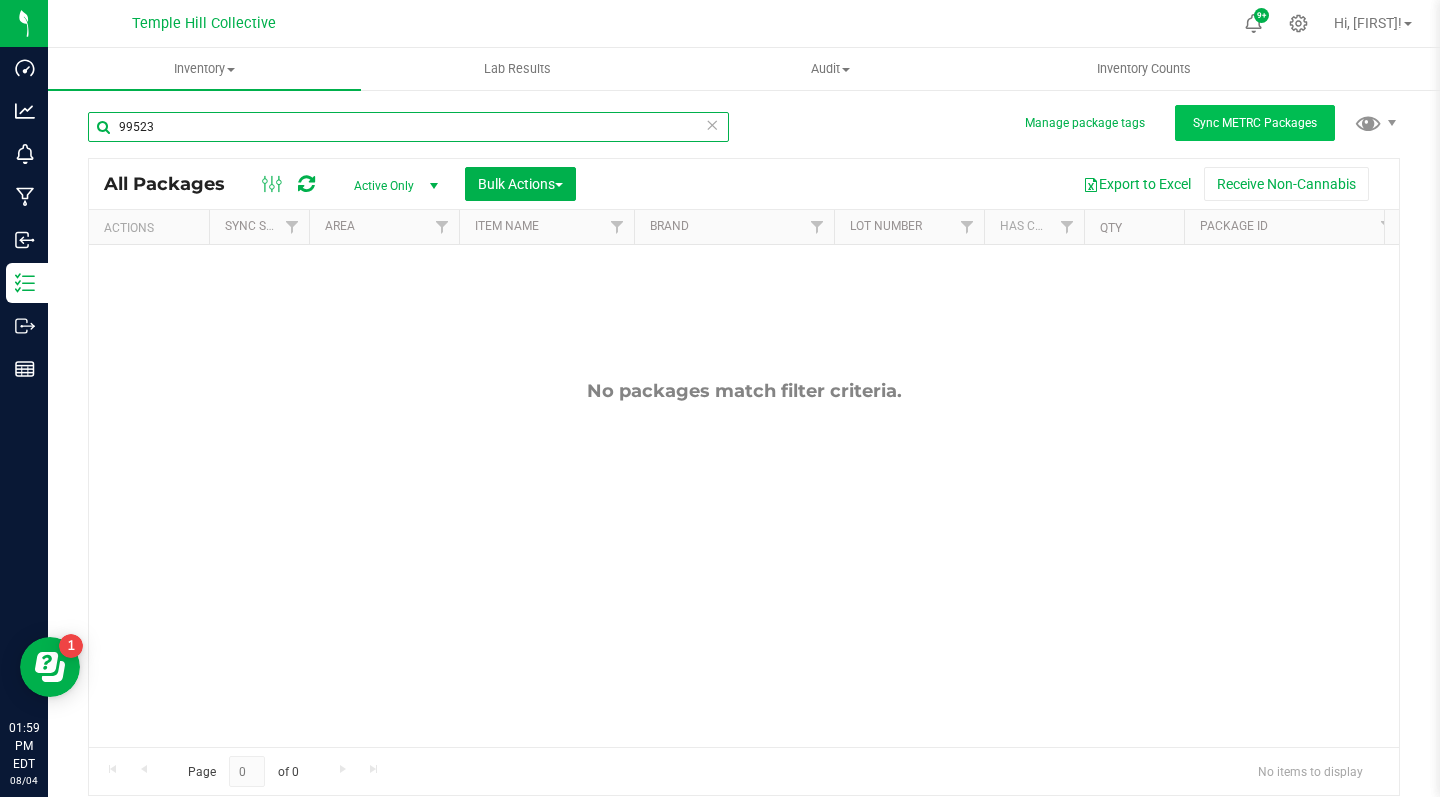 type on "99523" 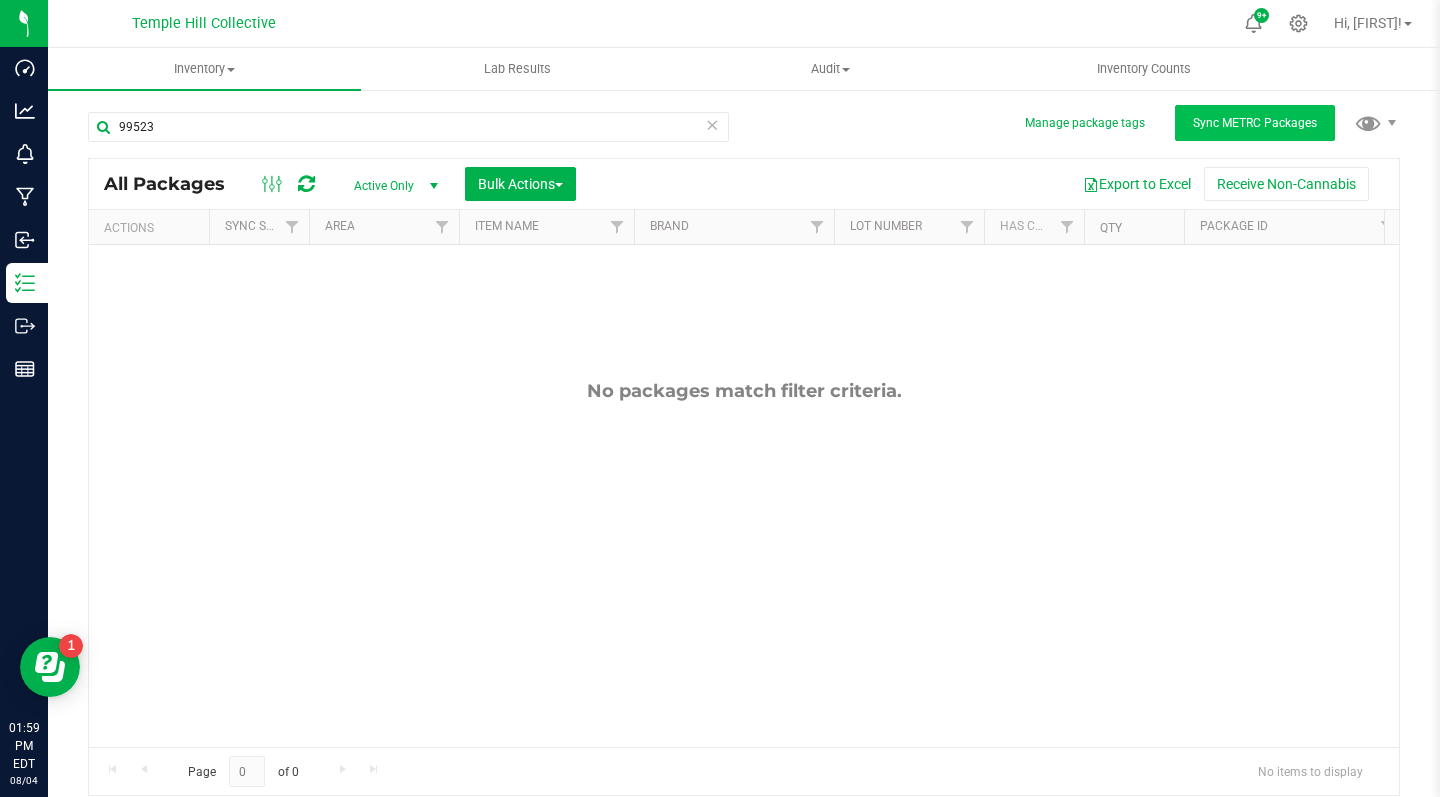 click on "Sync METRC Packages" at bounding box center (1255, 123) 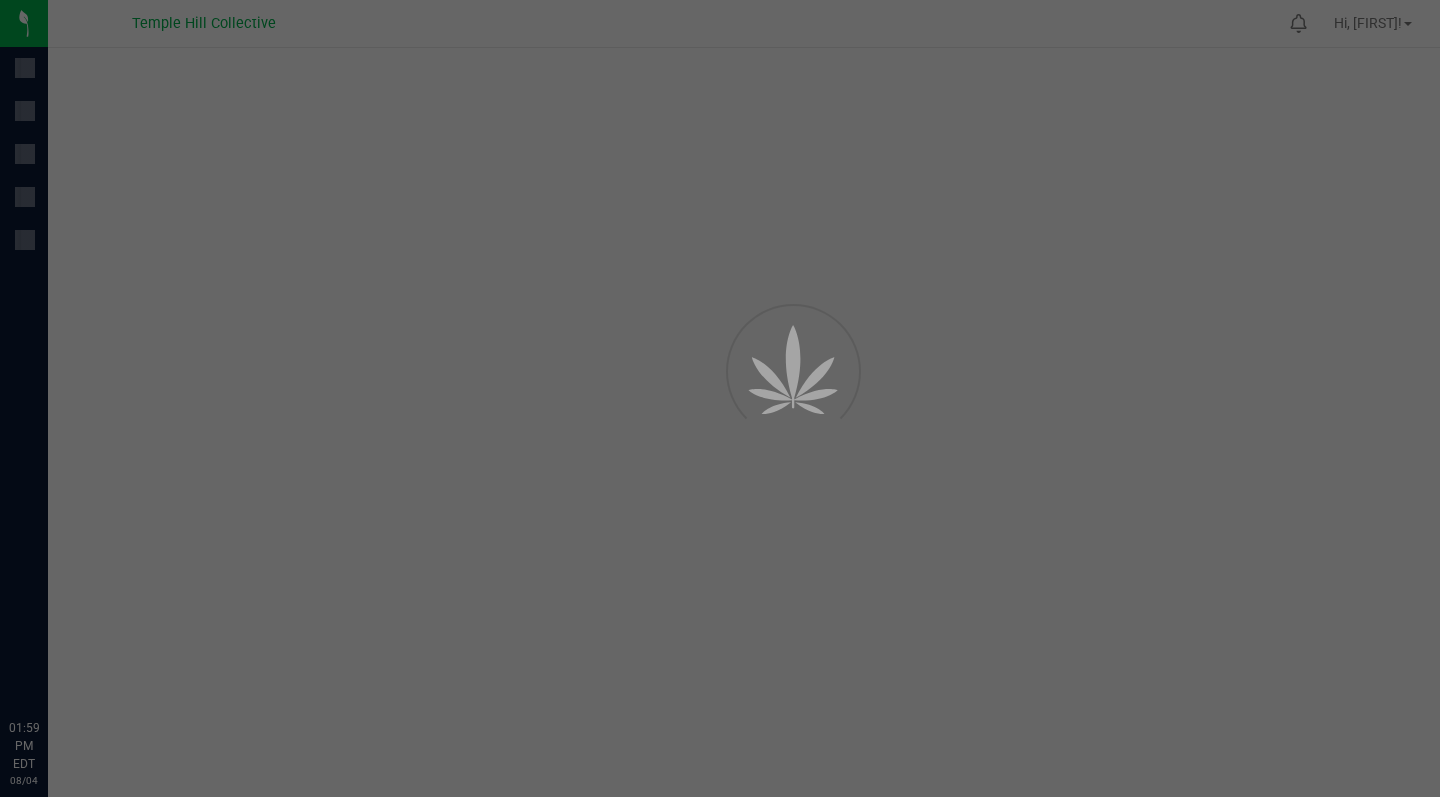 scroll, scrollTop: 0, scrollLeft: 0, axis: both 